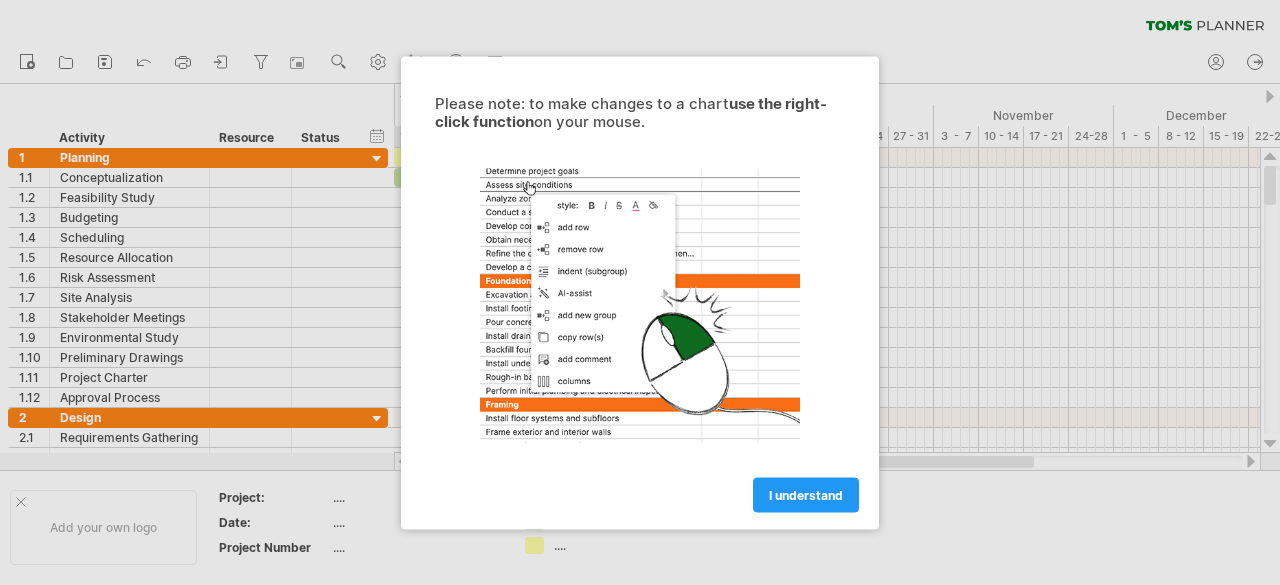 scroll, scrollTop: 0, scrollLeft: 0, axis: both 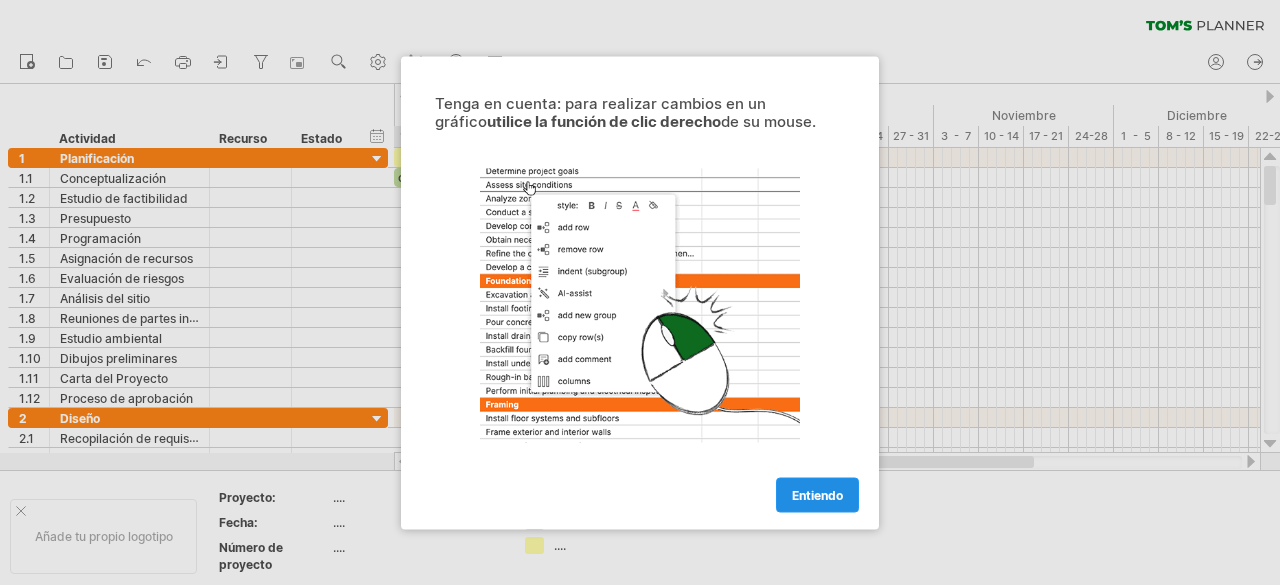 click on "Entiendo" at bounding box center (817, 494) 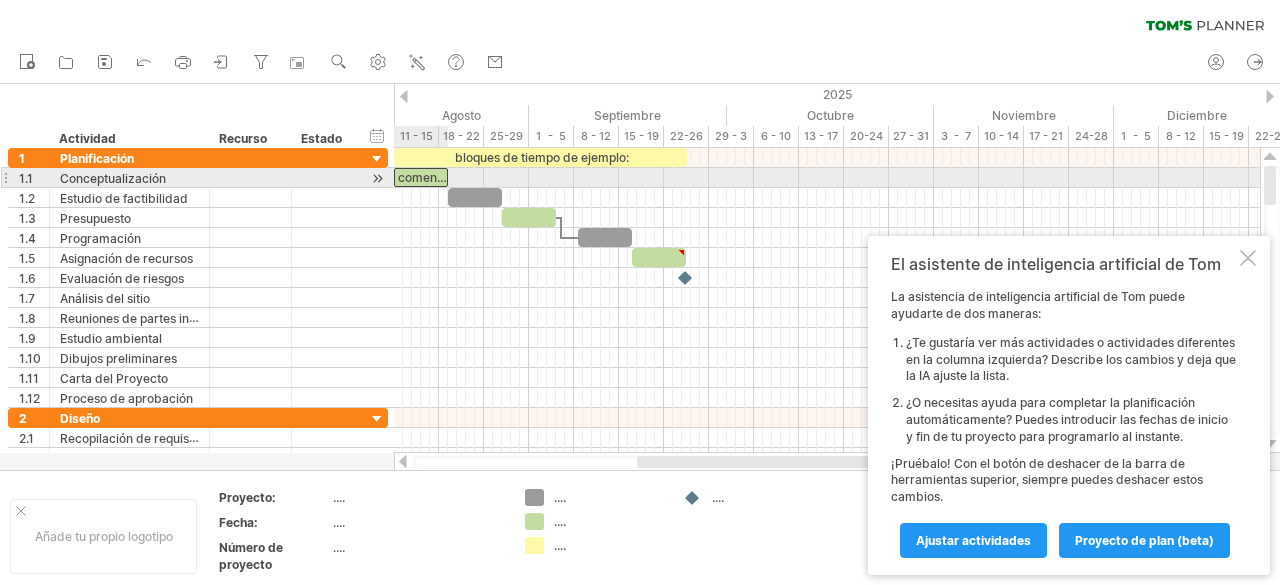 click on "comenzar" at bounding box center [427, 177] 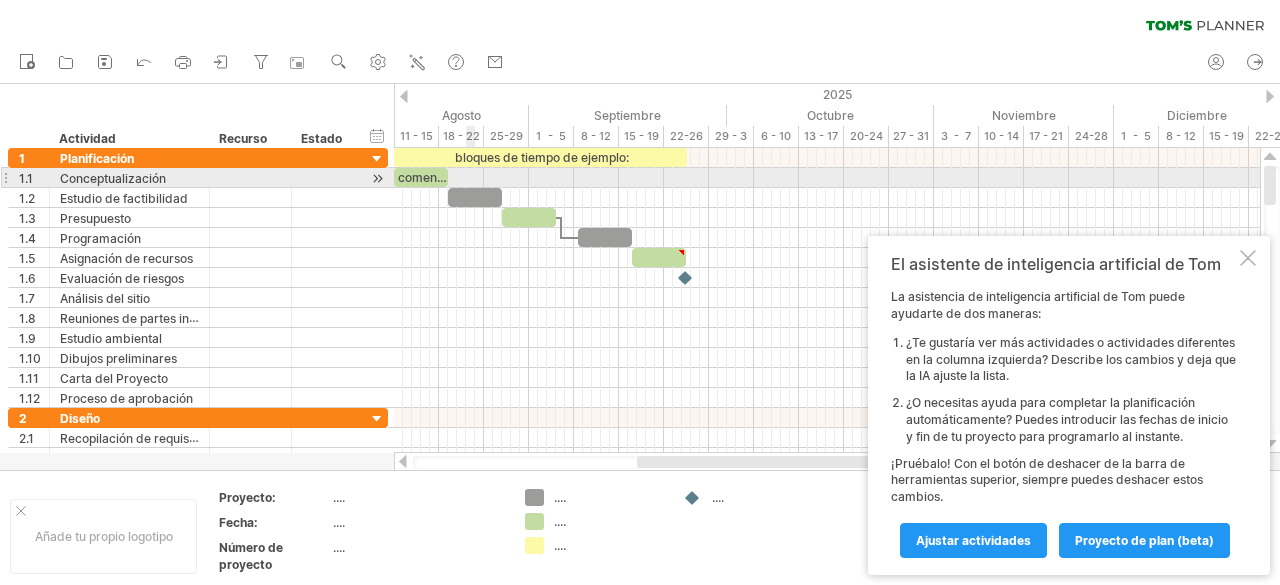 click at bounding box center [827, 178] 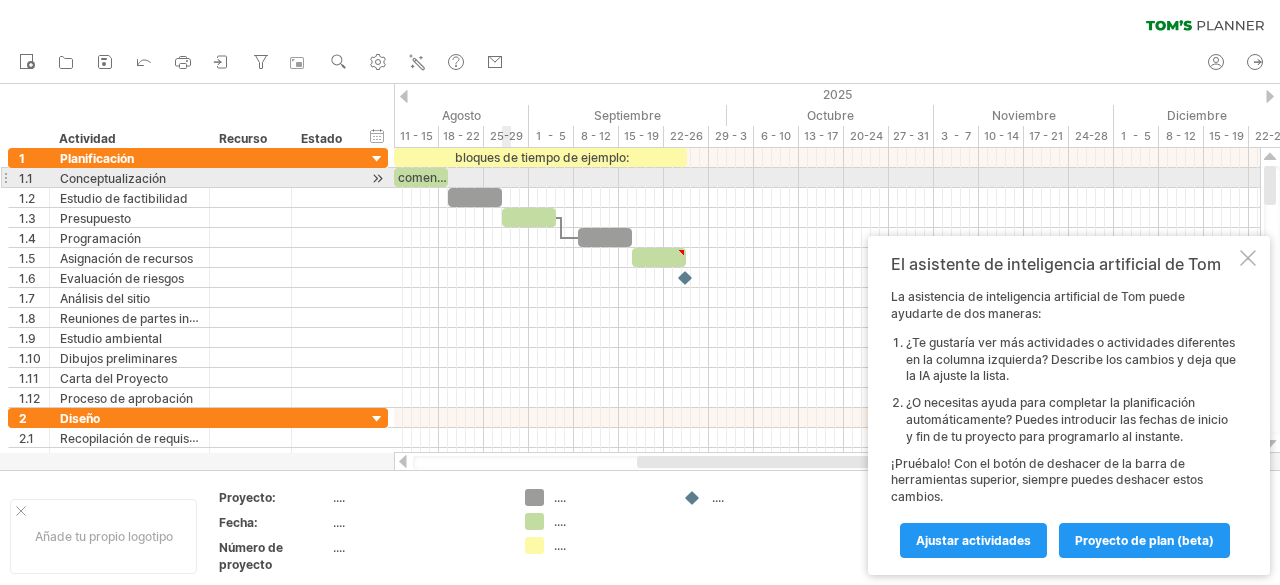click at bounding box center [827, 178] 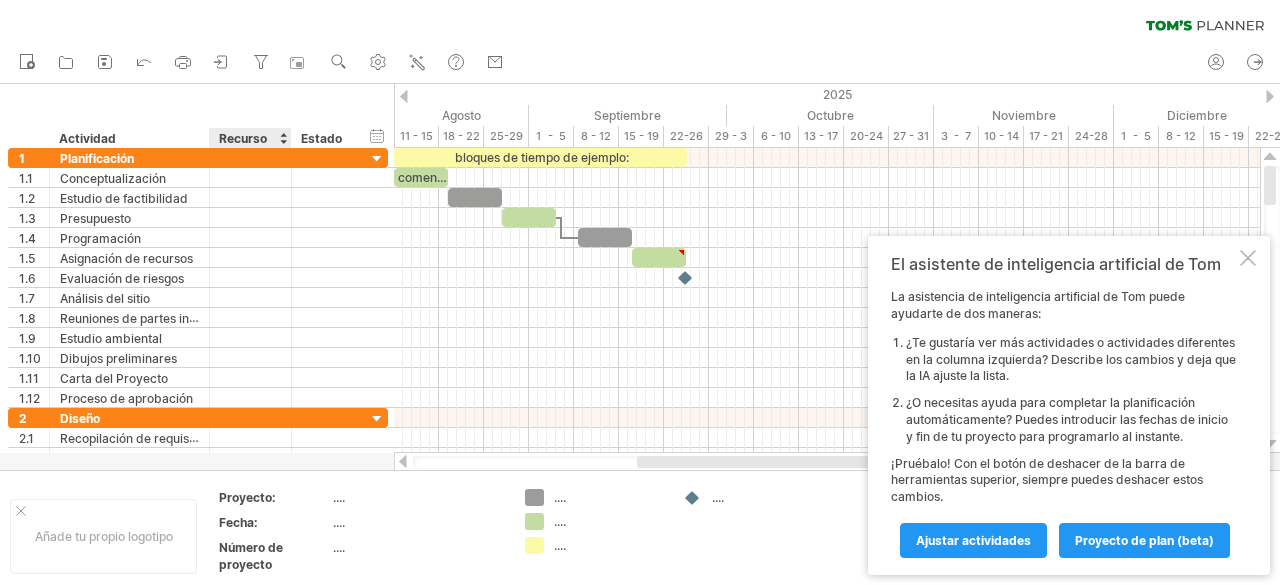 click on "Recurso" at bounding box center (243, 138) 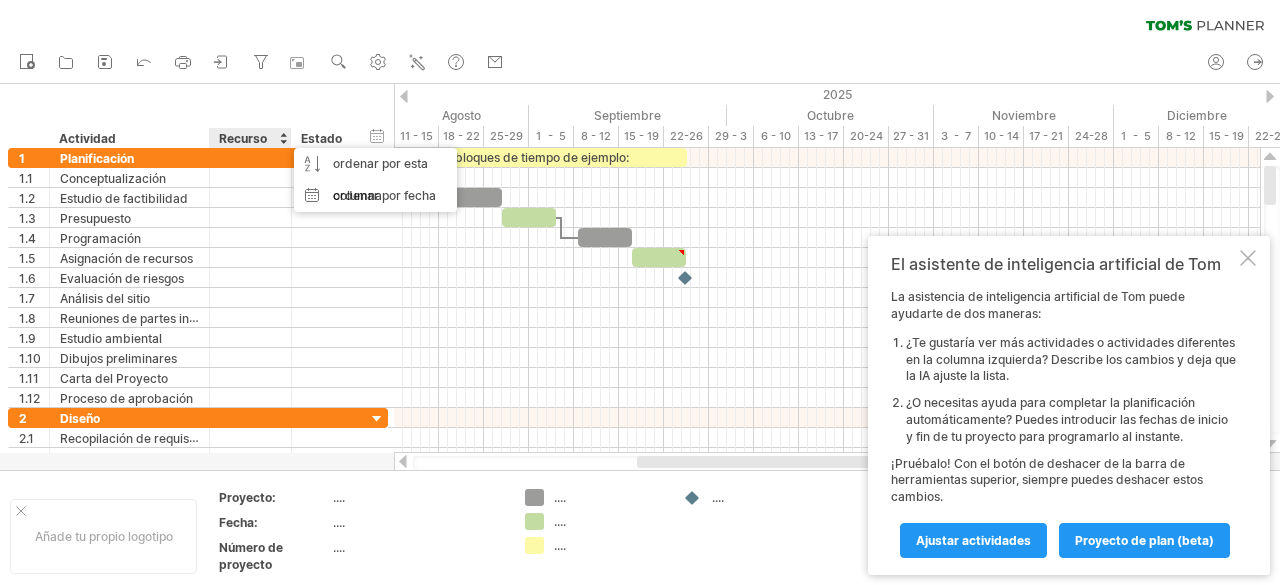 click on "Recurso" at bounding box center (243, 138) 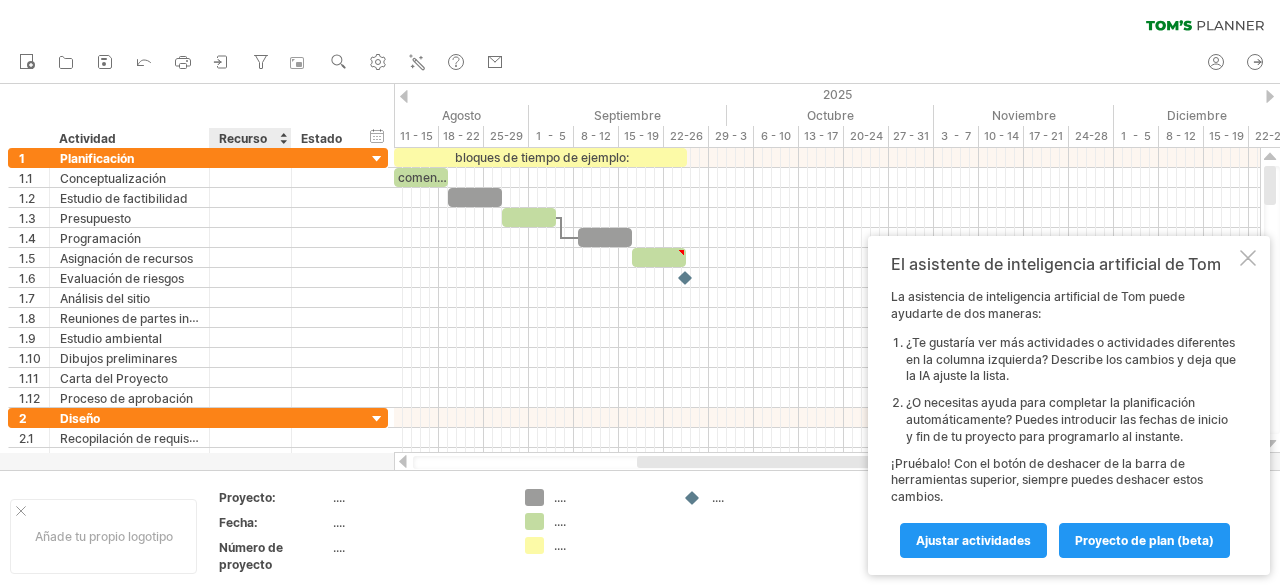 click on "Recurso" at bounding box center [243, 138] 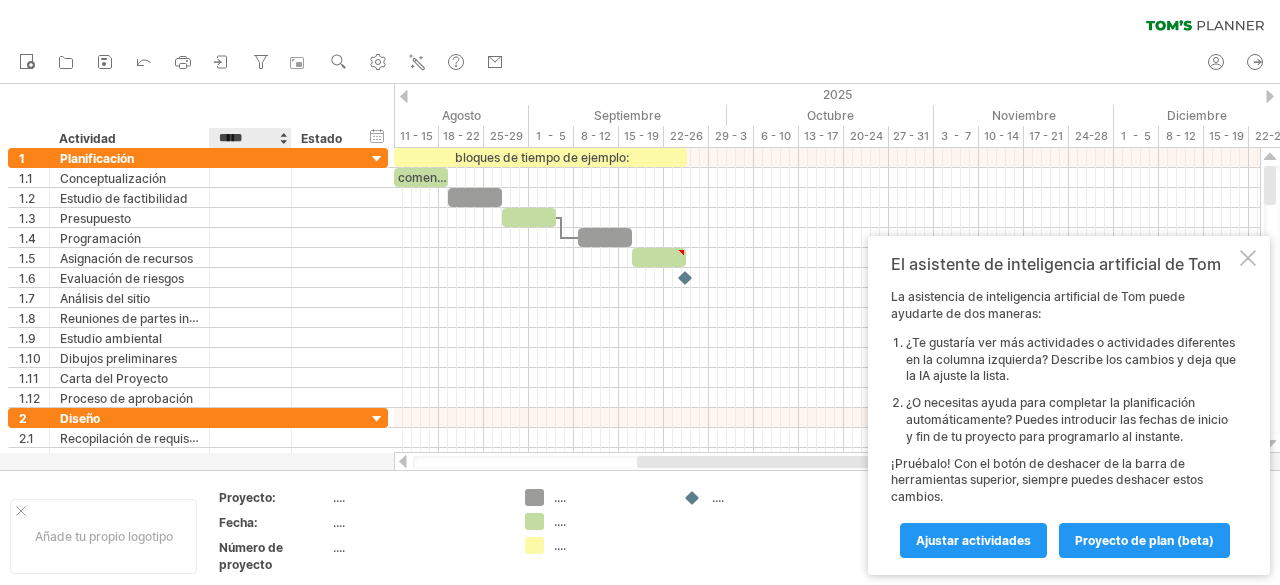 click on "*****" at bounding box center [249, 138] 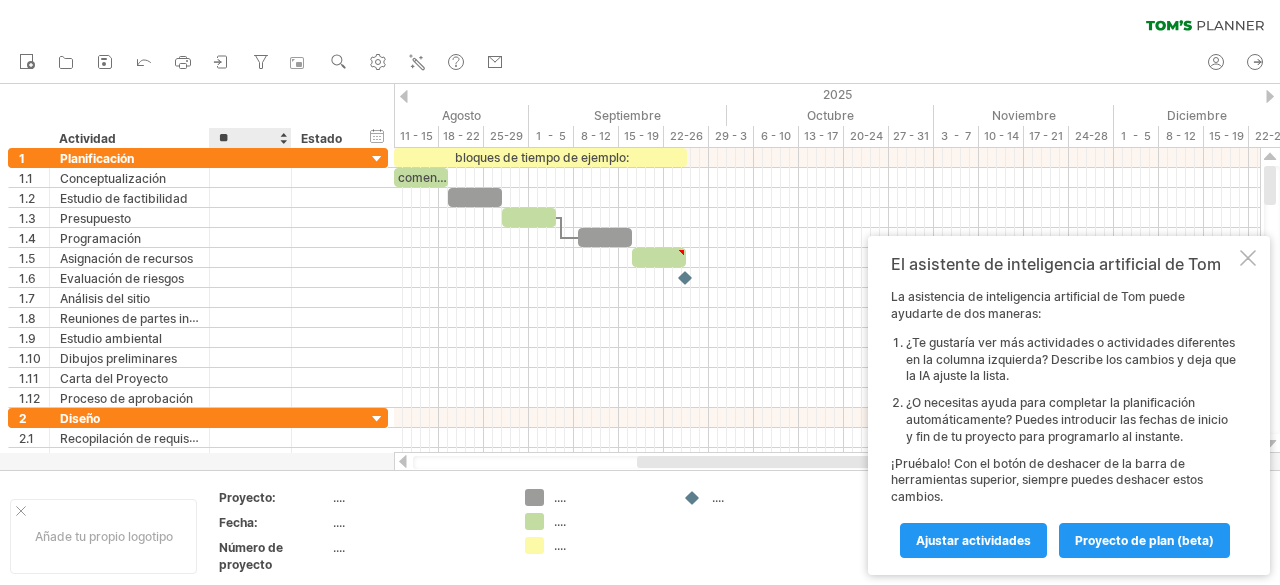 type on "*" 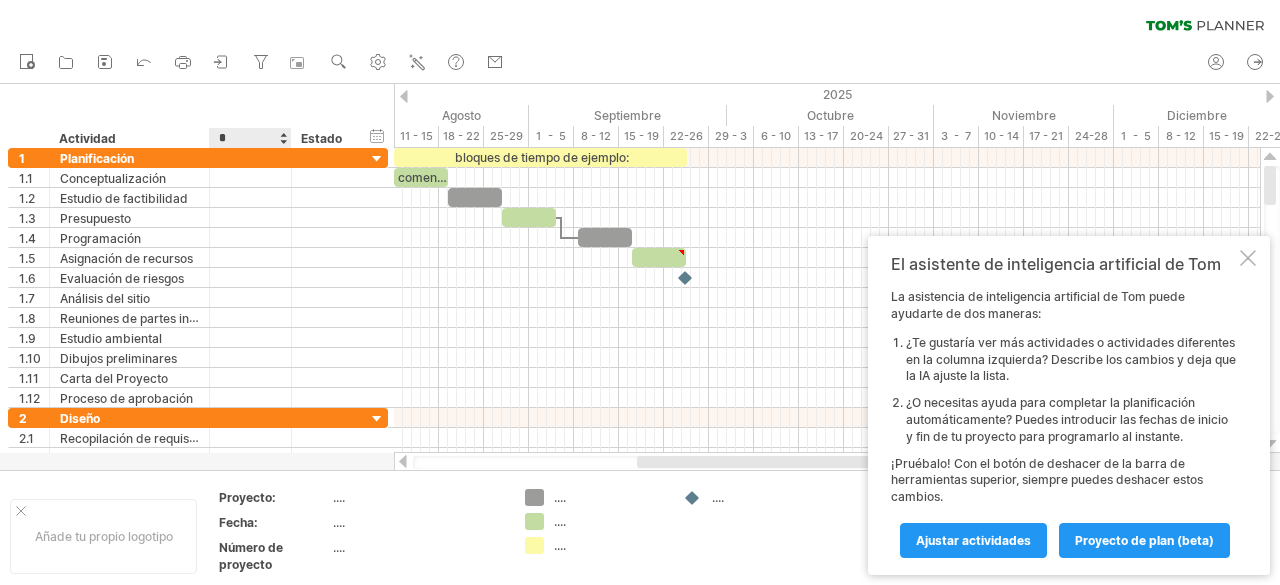 type 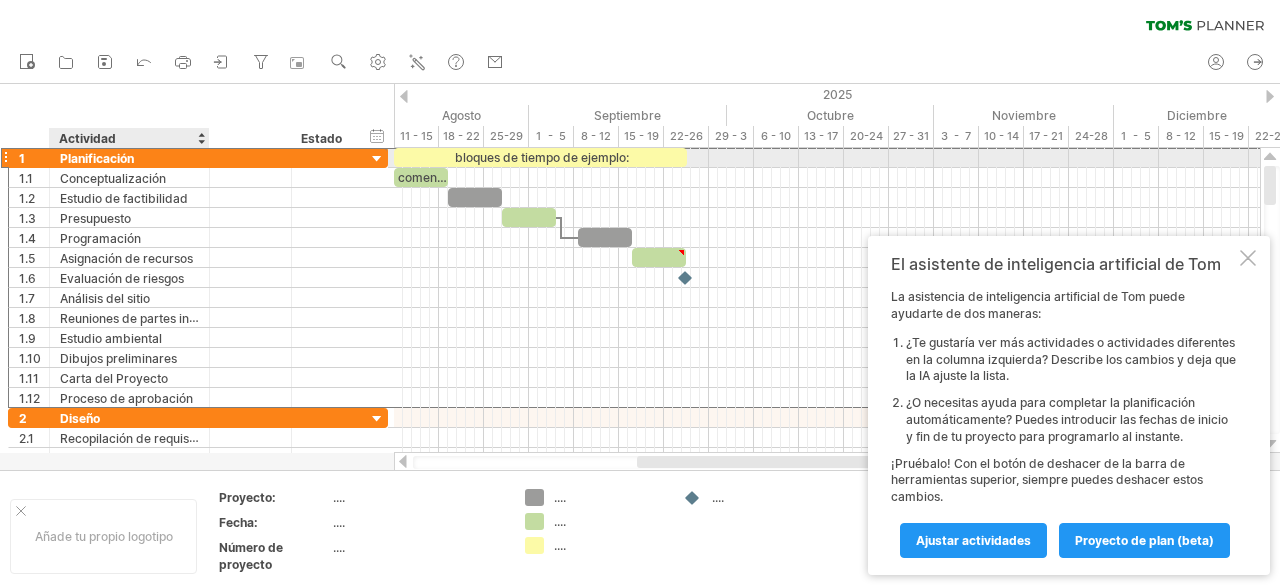 click on "Planificación" at bounding box center (129, 157) 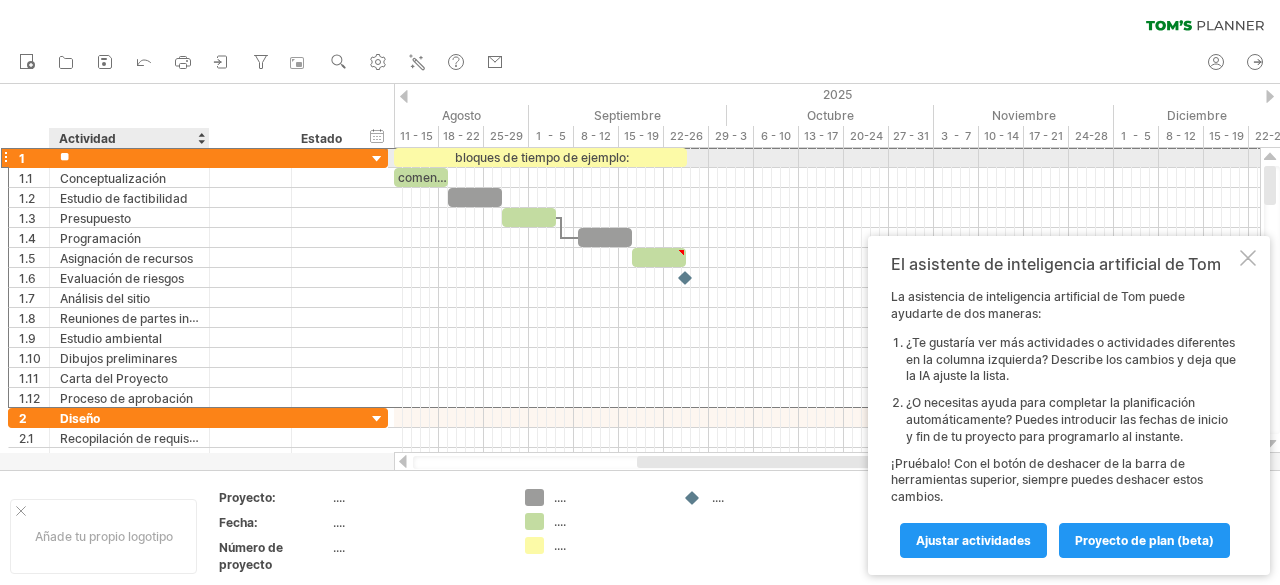 type on "*" 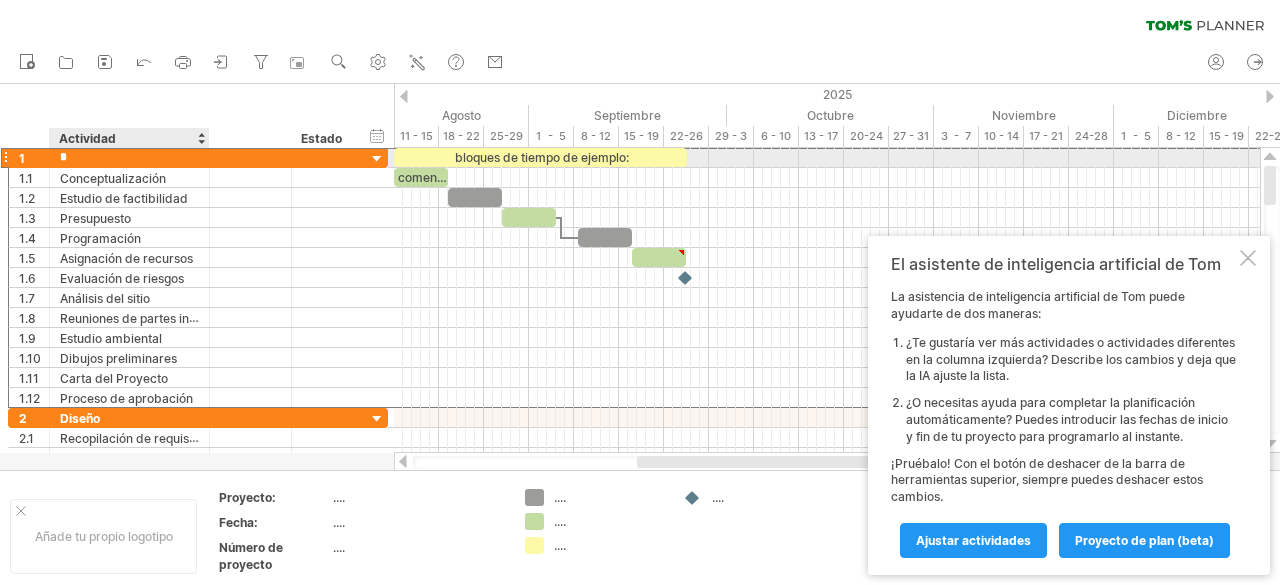 type 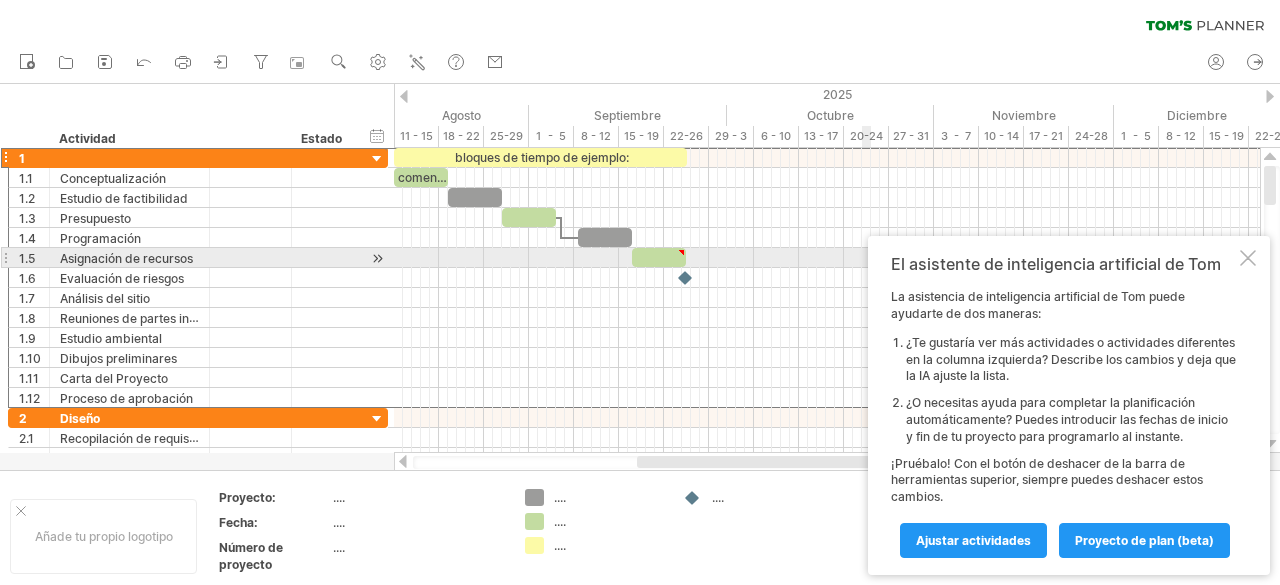 click on "El asistente de inteligencia artificial de [PERSON] La asistencia de inteligencia artificial de [PERSON] puede ayudarte de dos maneras: ¿Te gustaría ver más actividades o actividades diferentes en la columna izquierda? Describe los cambios y deja que la IA ajuste la lista. ¿O necesitas ayuda para completar la planificación automáticamente? Puedes introducir las fechas de inicio y fin de tu proyecto para programarlo al instante. ¡Pruébalo! Con el botón de deshacer de la barra de herramientas superior, siempre puedes deshacer estos cambios. Ajustar actividades    proyecto de plan (beta)" at bounding box center (1069, 405) 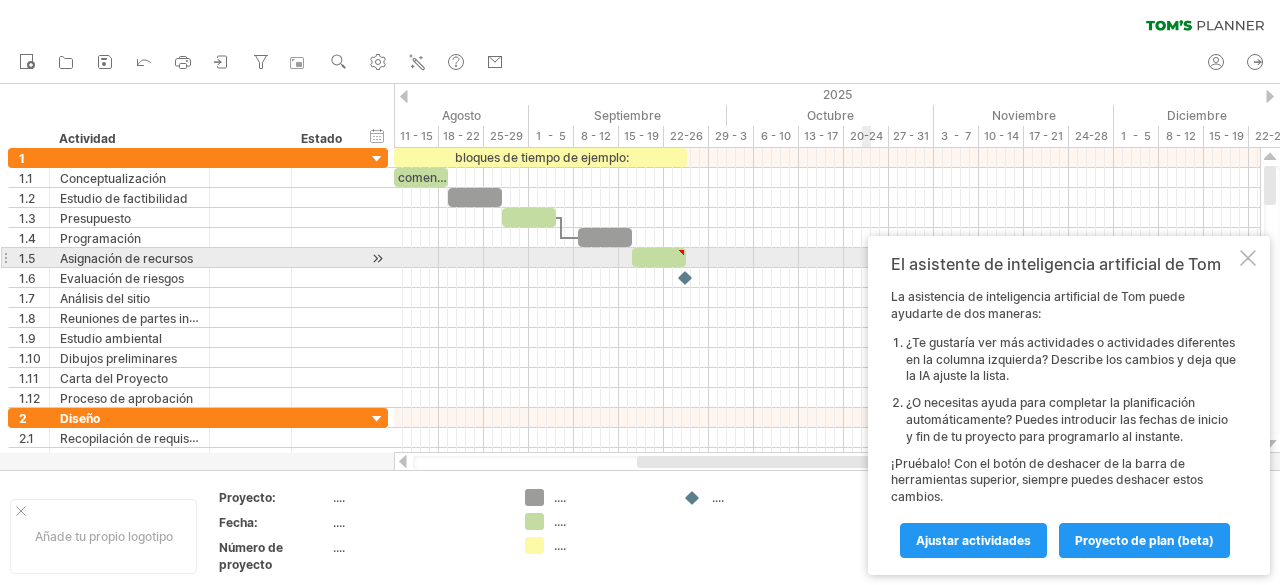click at bounding box center (1248, 258) 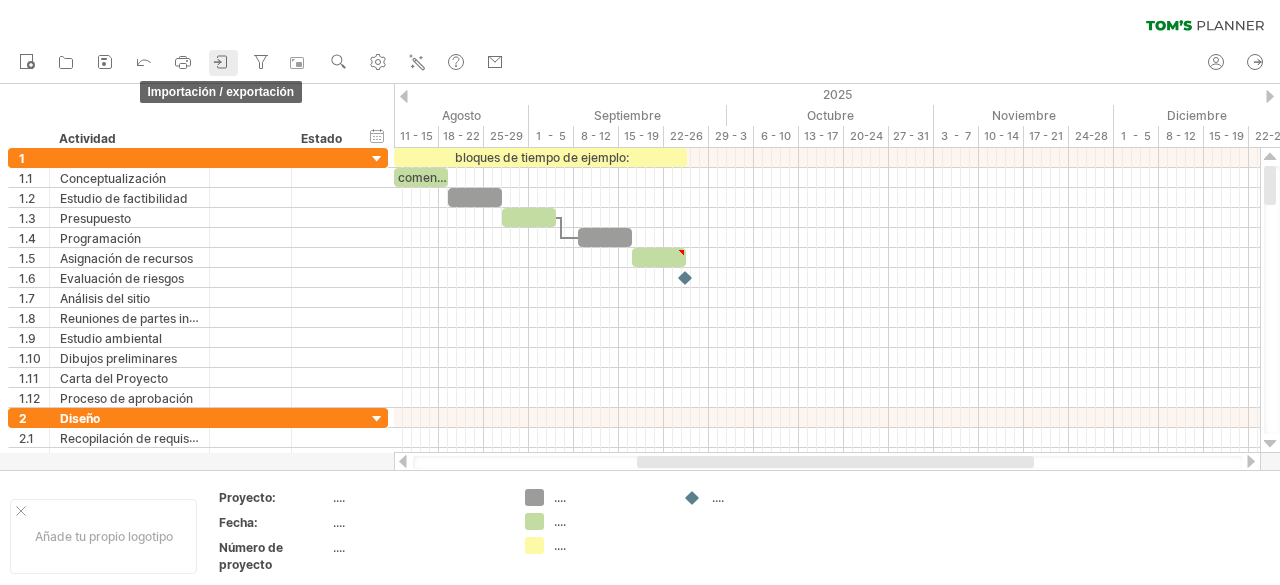 click 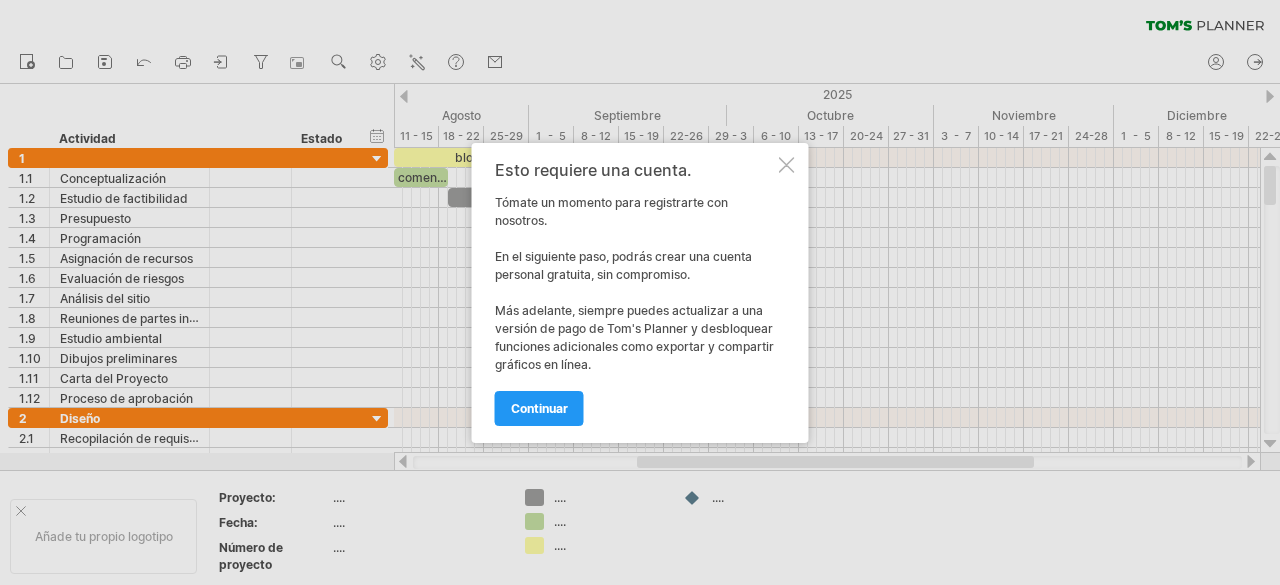 click at bounding box center [787, 165] 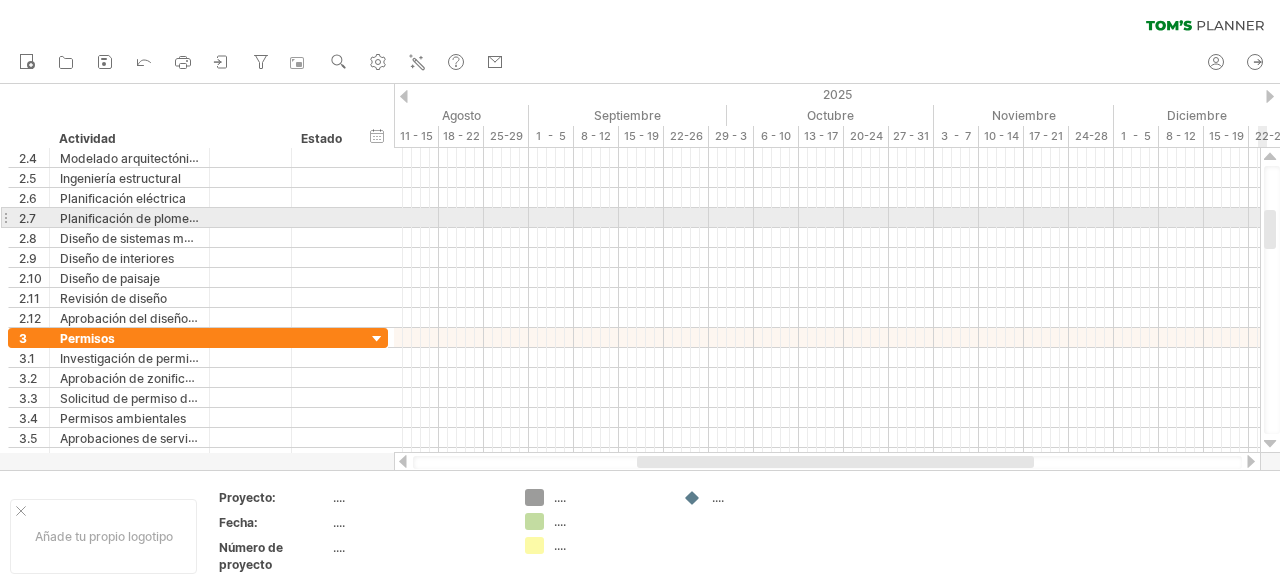 drag, startPoint x: 1266, startPoint y: 189, endPoint x: 1270, endPoint y: 235, distance: 46.173584 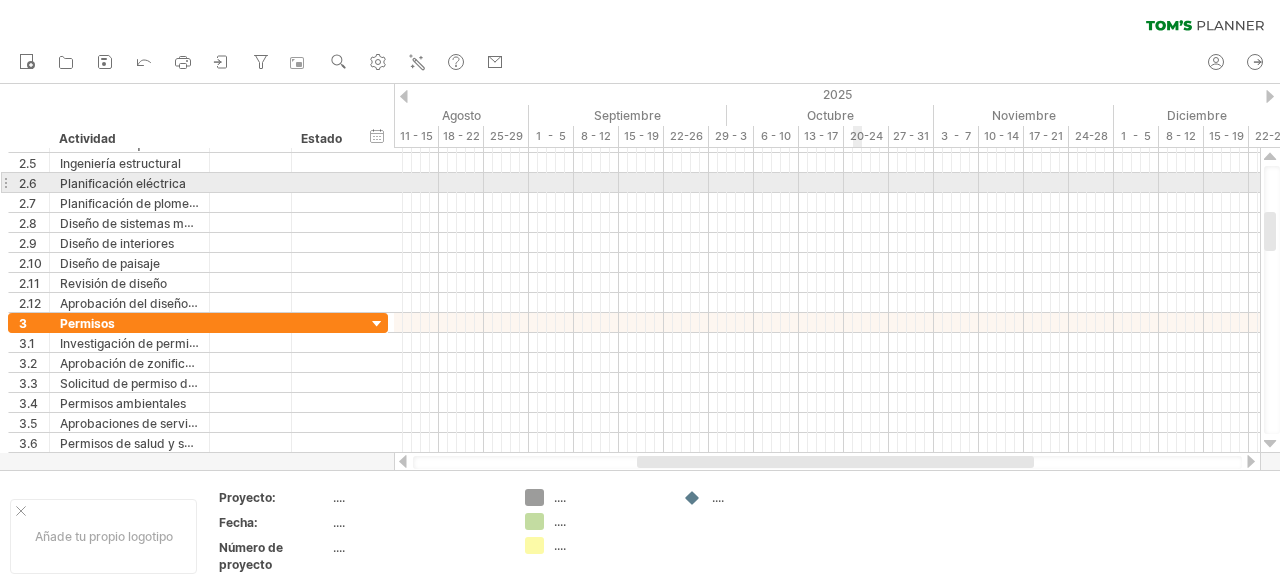 click at bounding box center [827, 183] 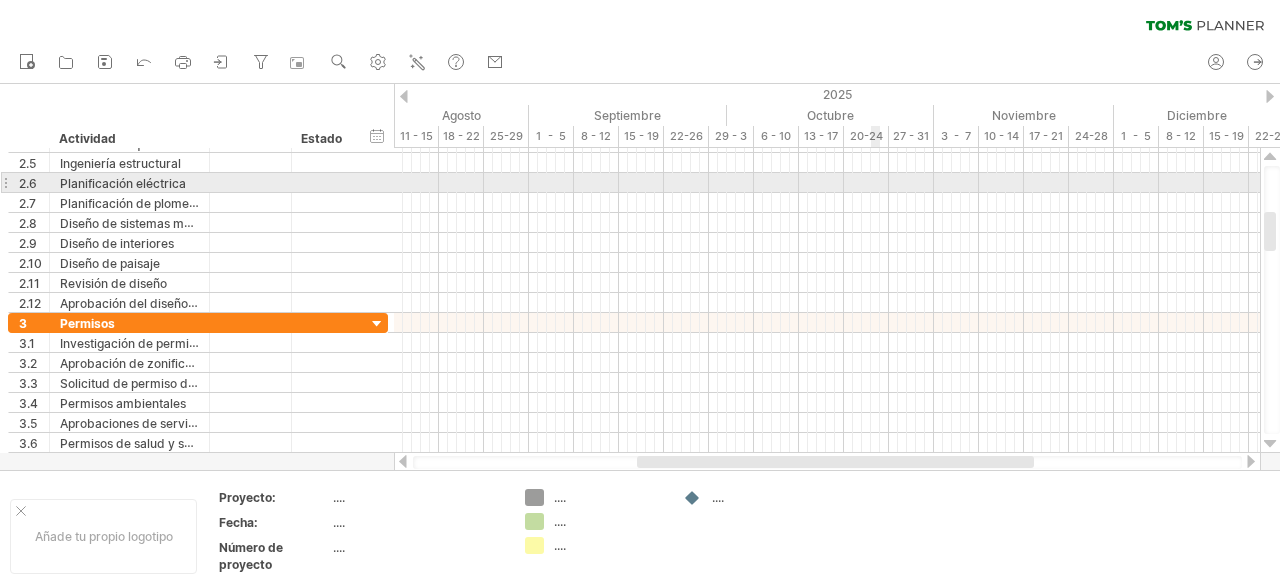 click at bounding box center [827, 183] 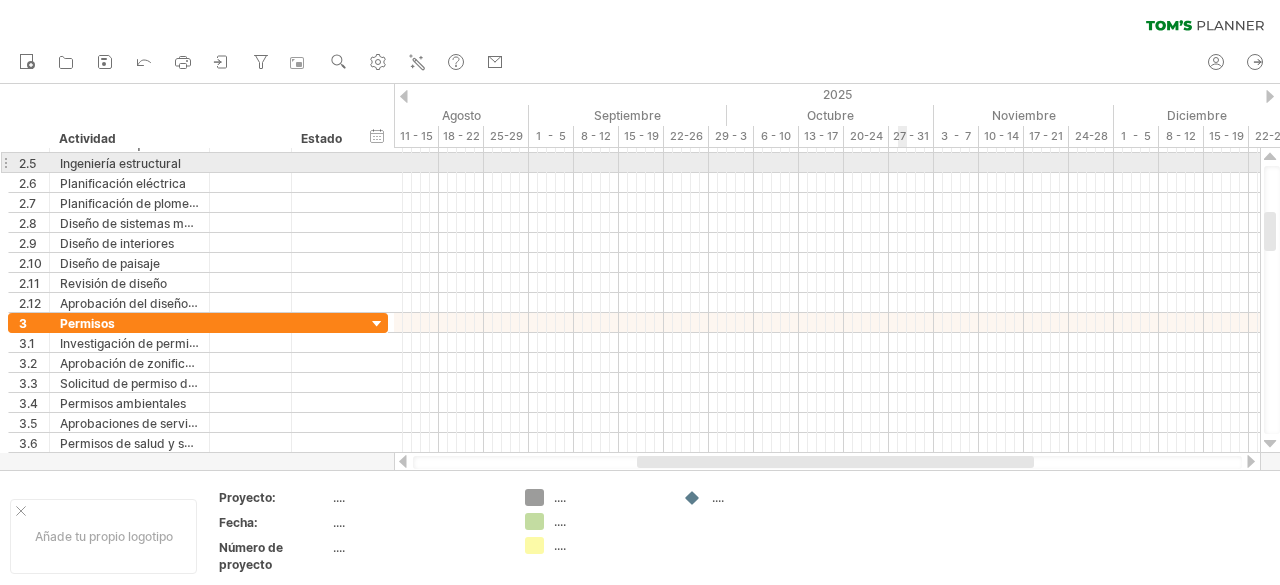 click at bounding box center [827, 163] 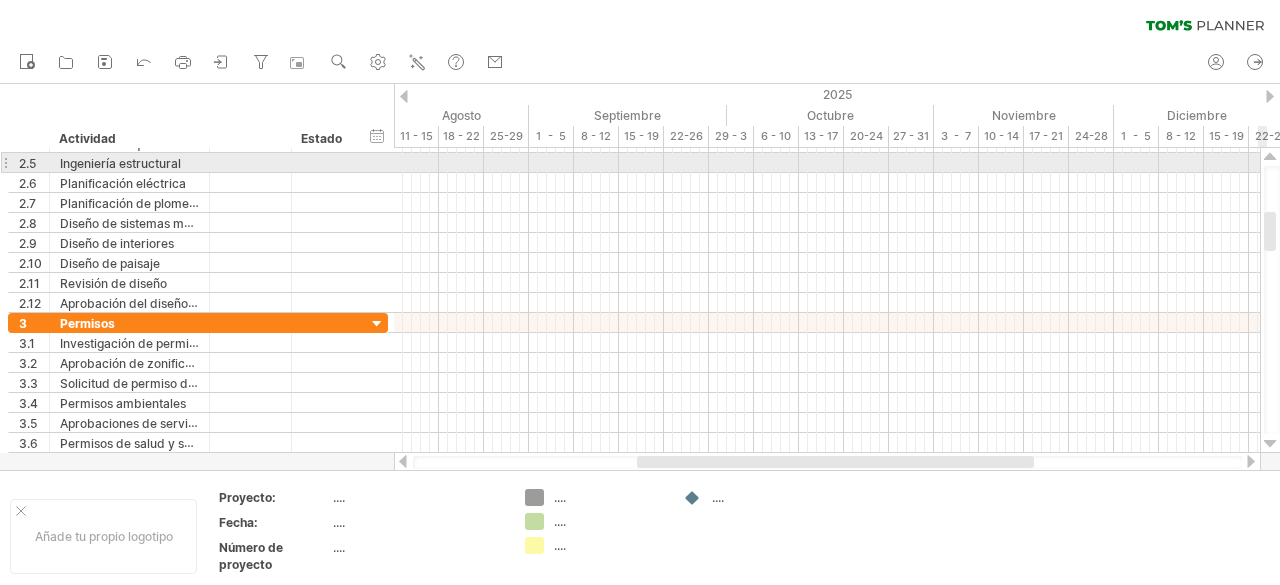 click at bounding box center (1270, 157) 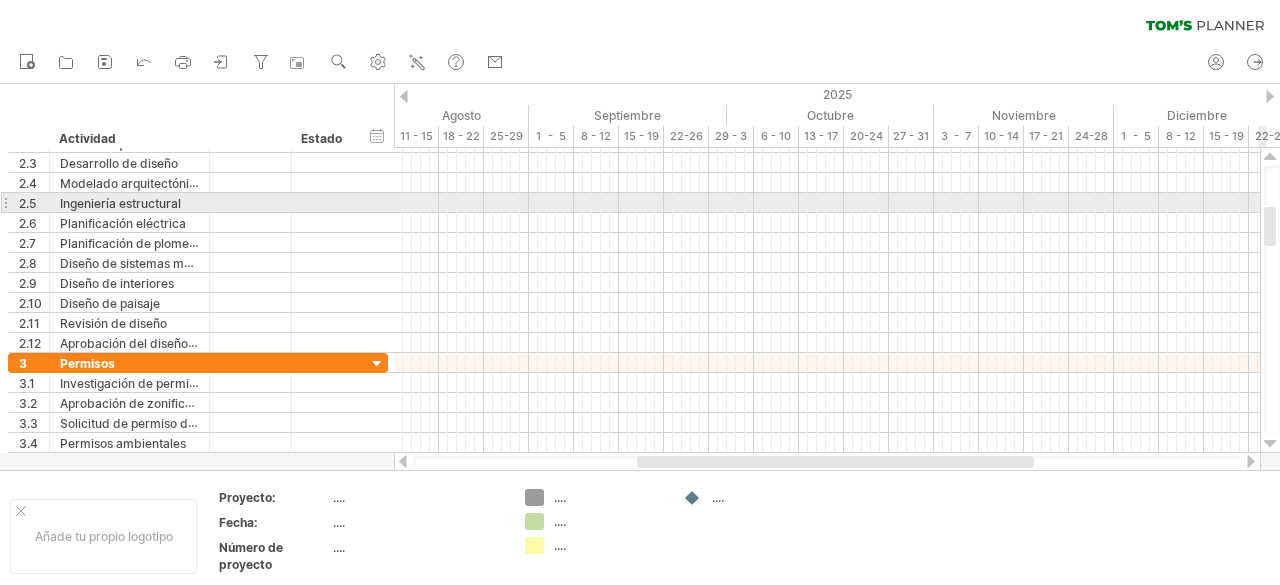 click at bounding box center [1270, 157] 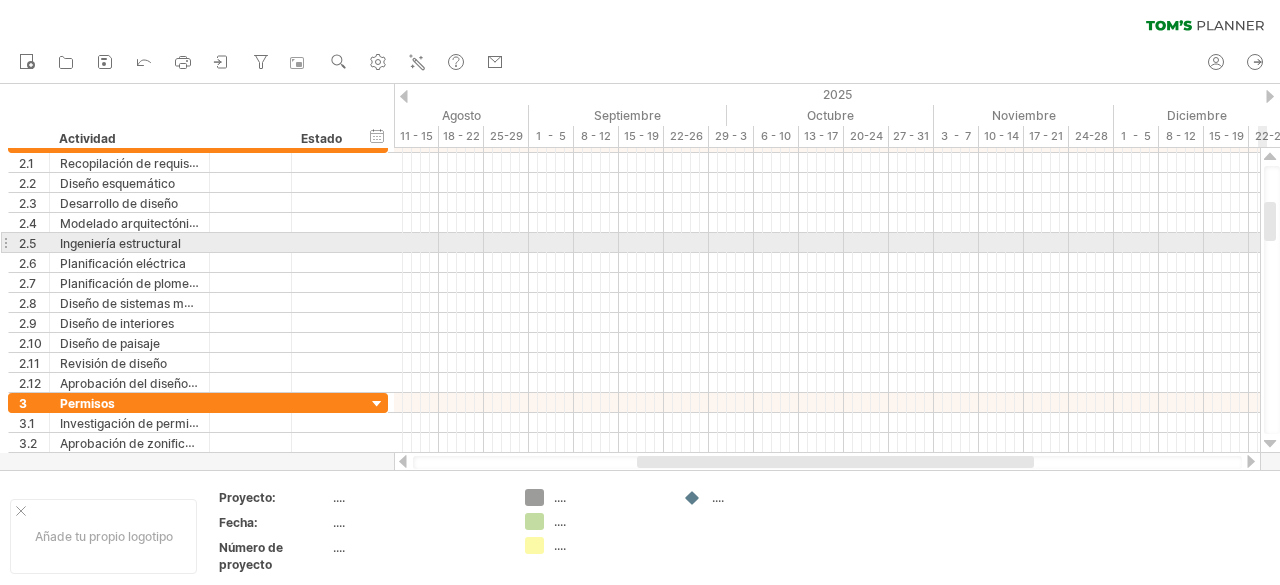 click at bounding box center (1270, 157) 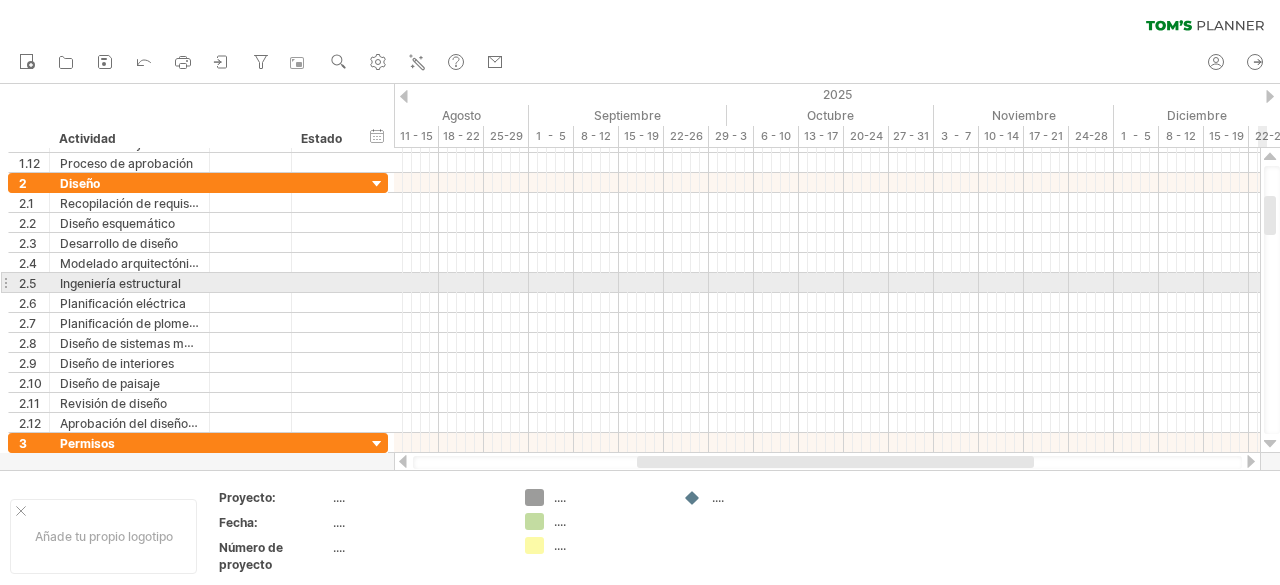 click at bounding box center [1270, 157] 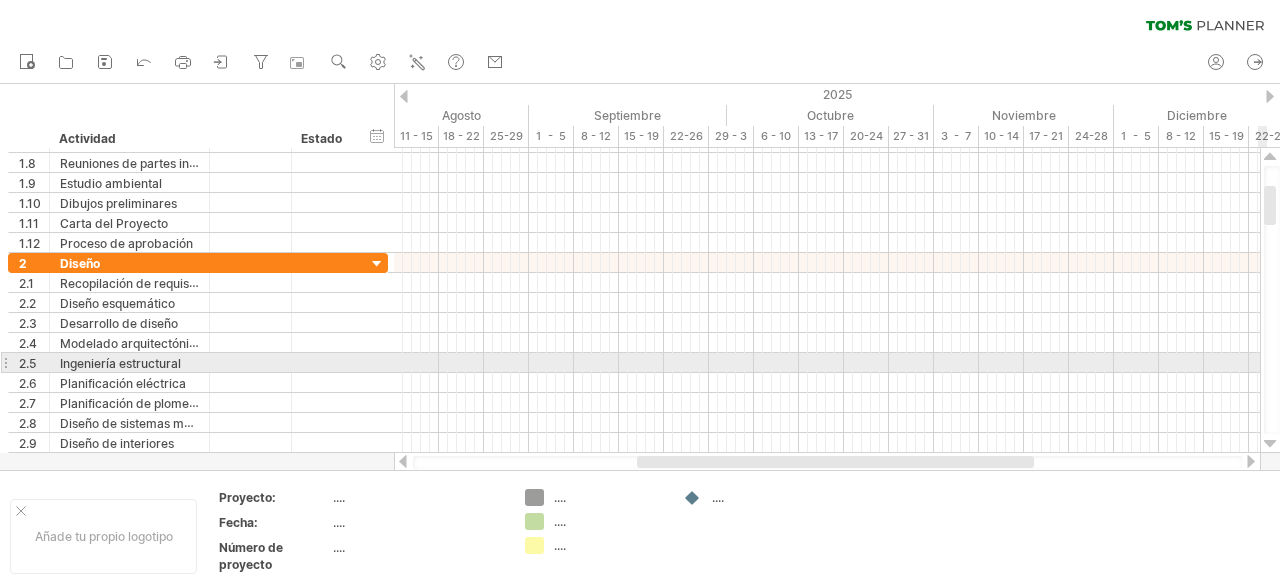 click at bounding box center (1270, 157) 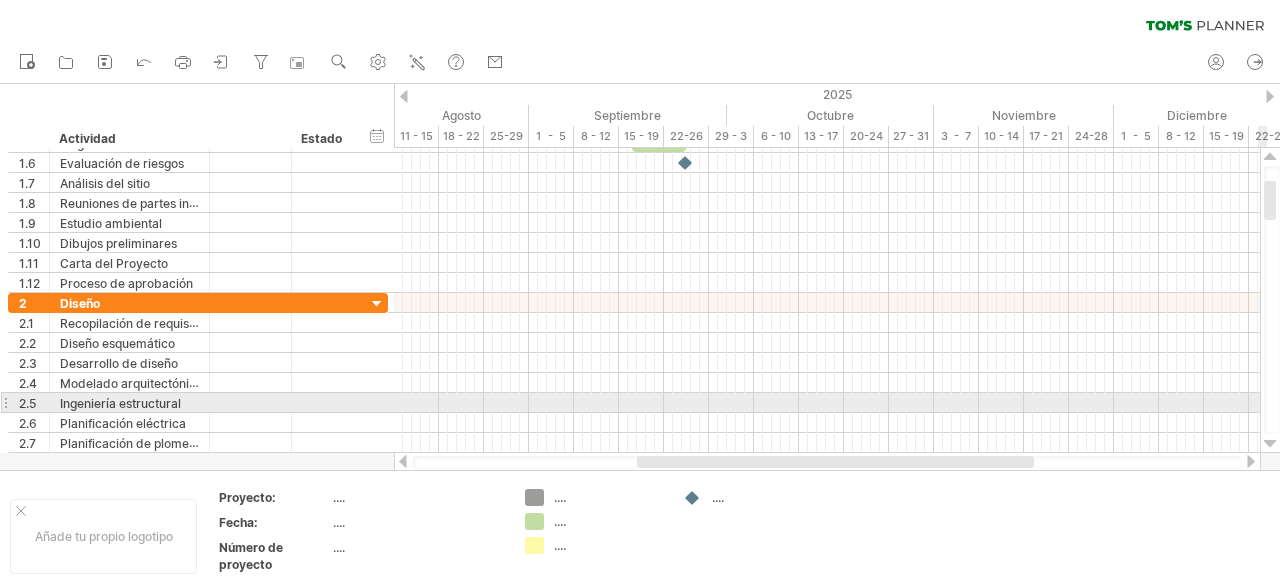 click at bounding box center [1270, 157] 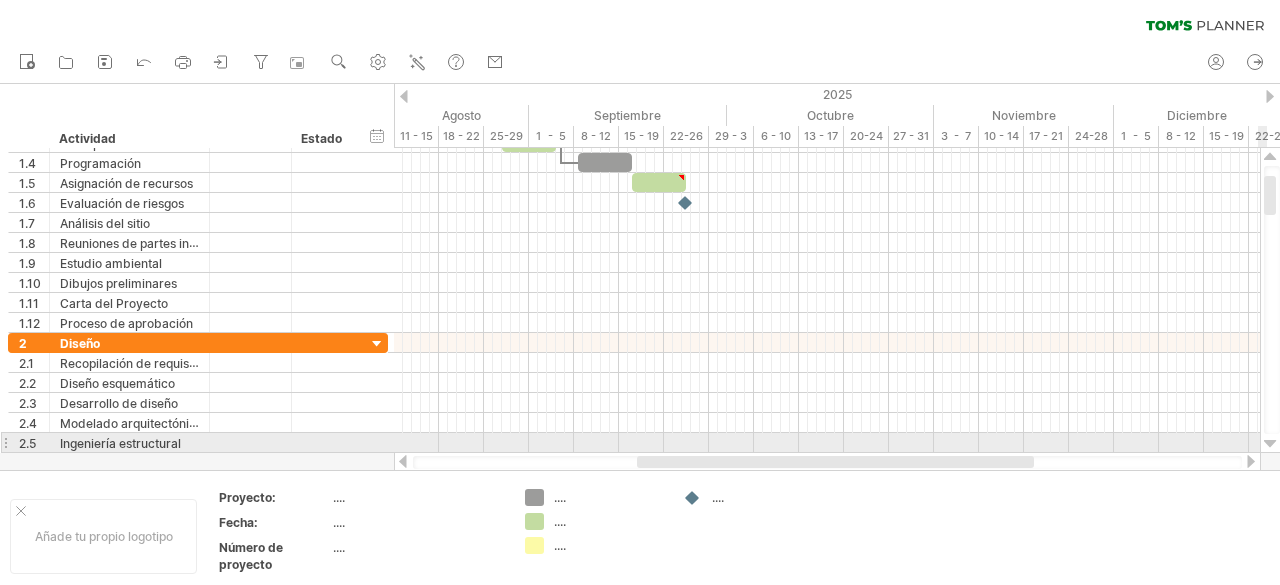 click at bounding box center [1270, 157] 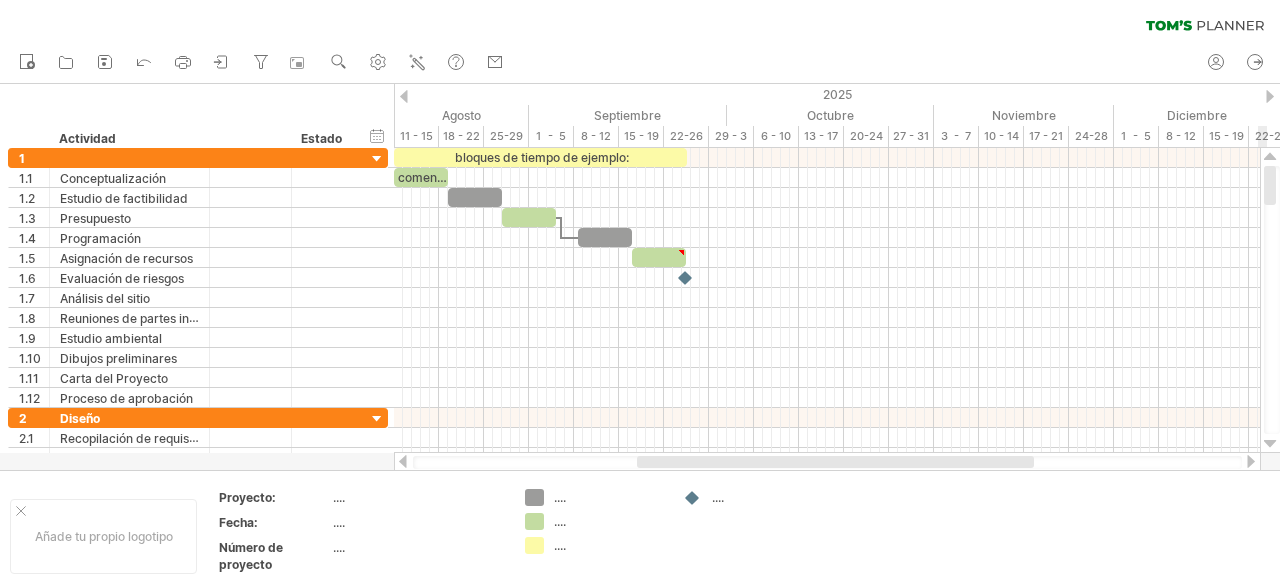 click at bounding box center (1270, 157) 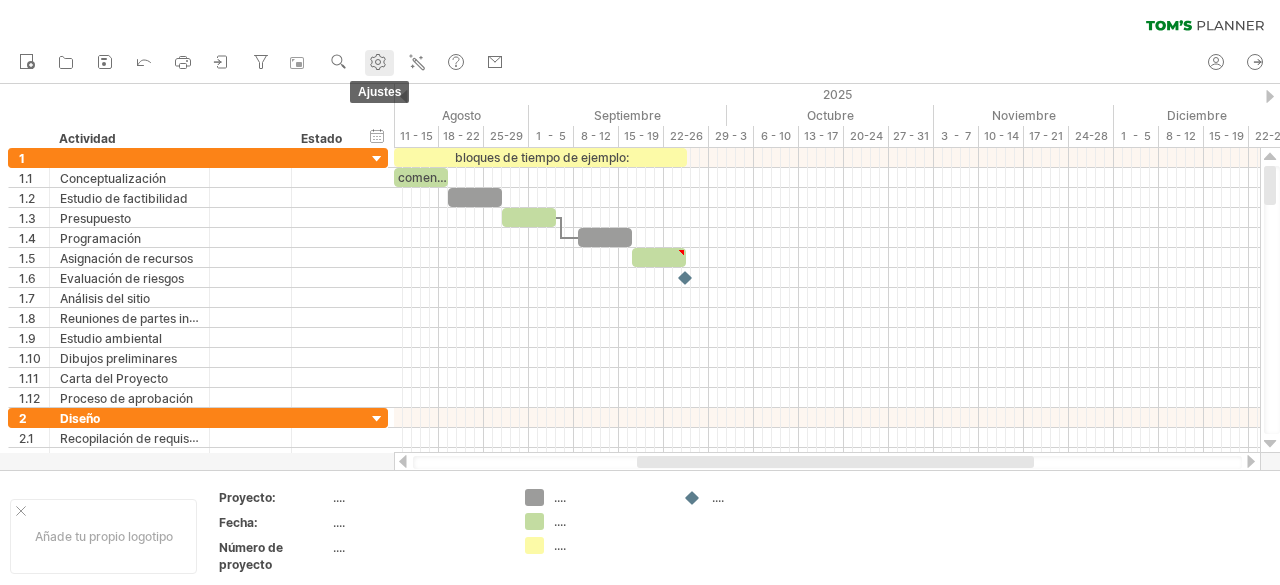 click on "ajustes" at bounding box center [379, 63] 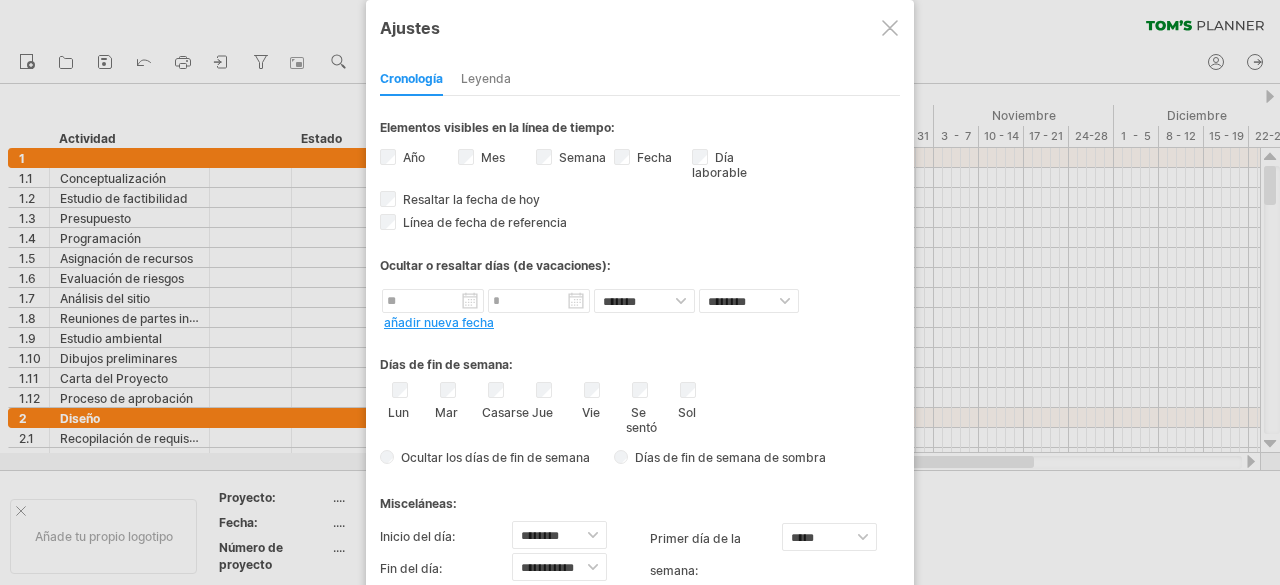 click at bounding box center (640, 292) 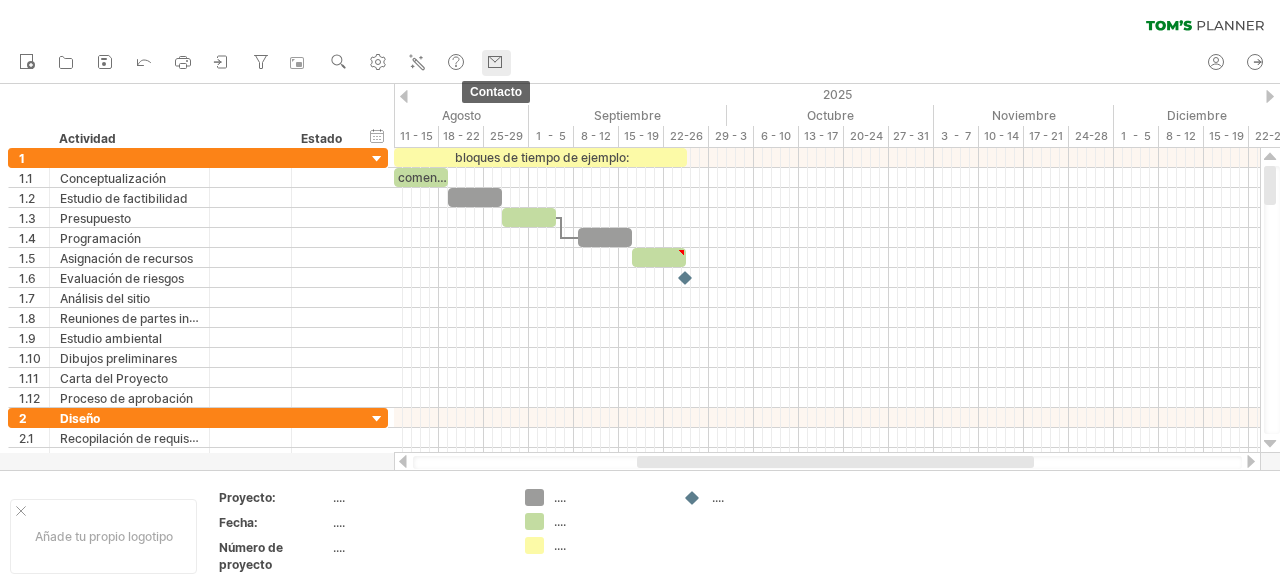 click 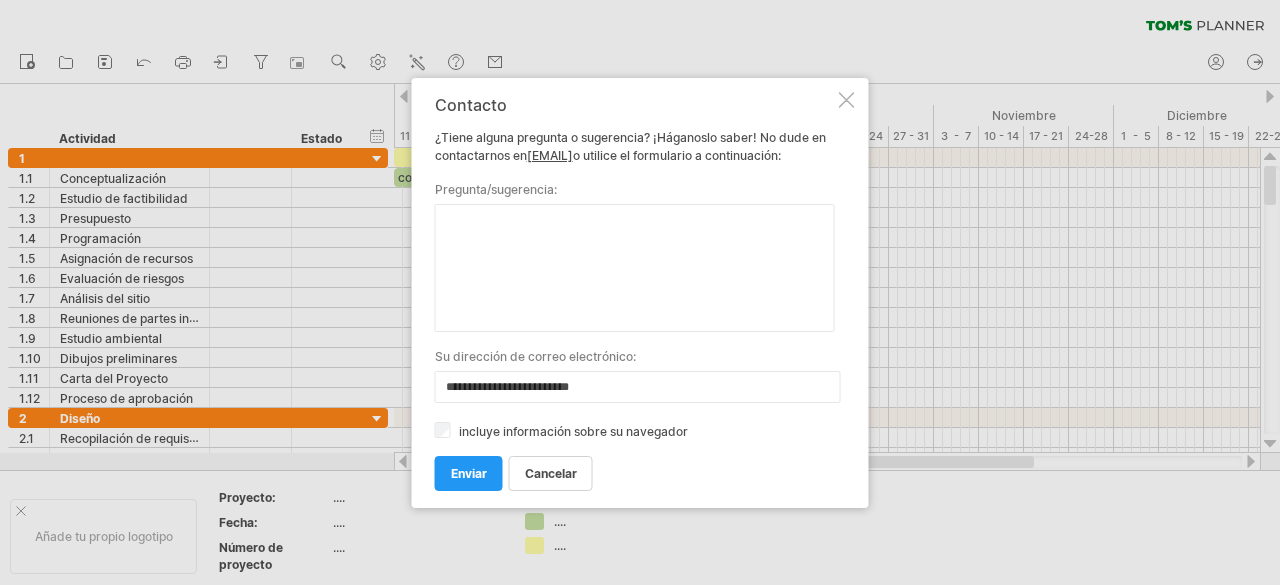 click at bounding box center [635, 268] 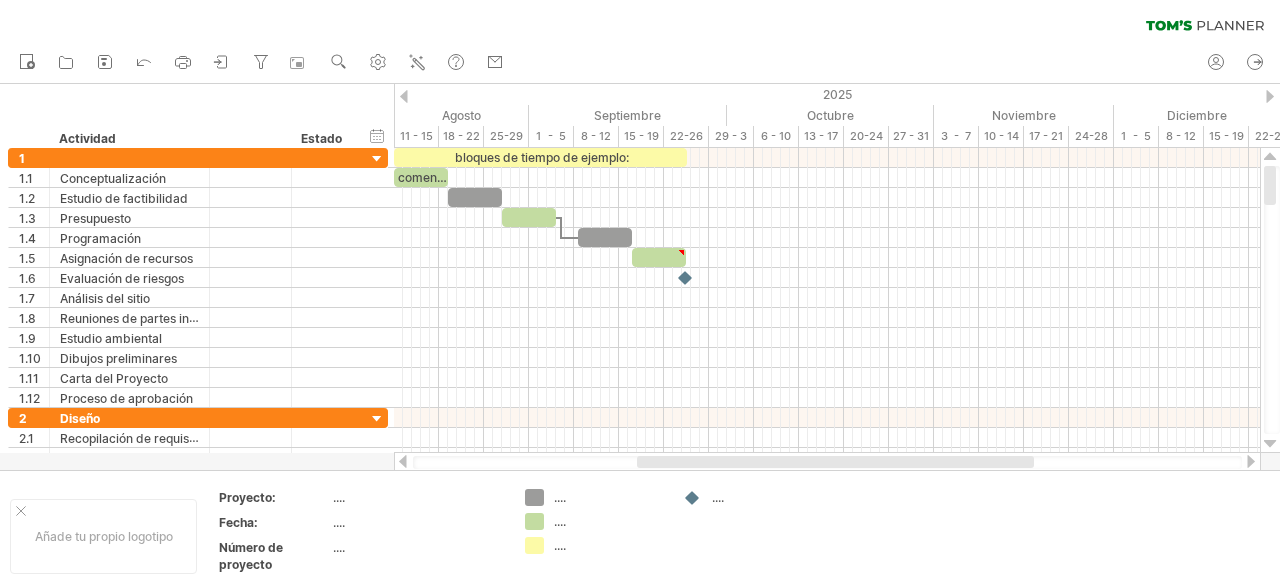 click at bounding box center [827, 462] 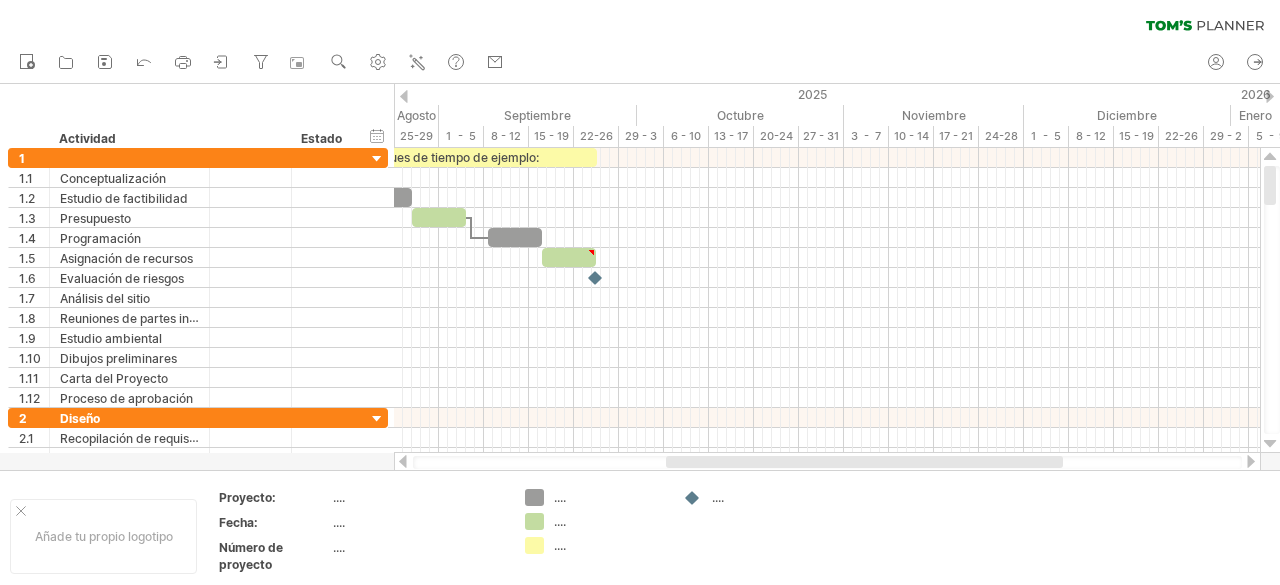 click at bounding box center [1251, 461] 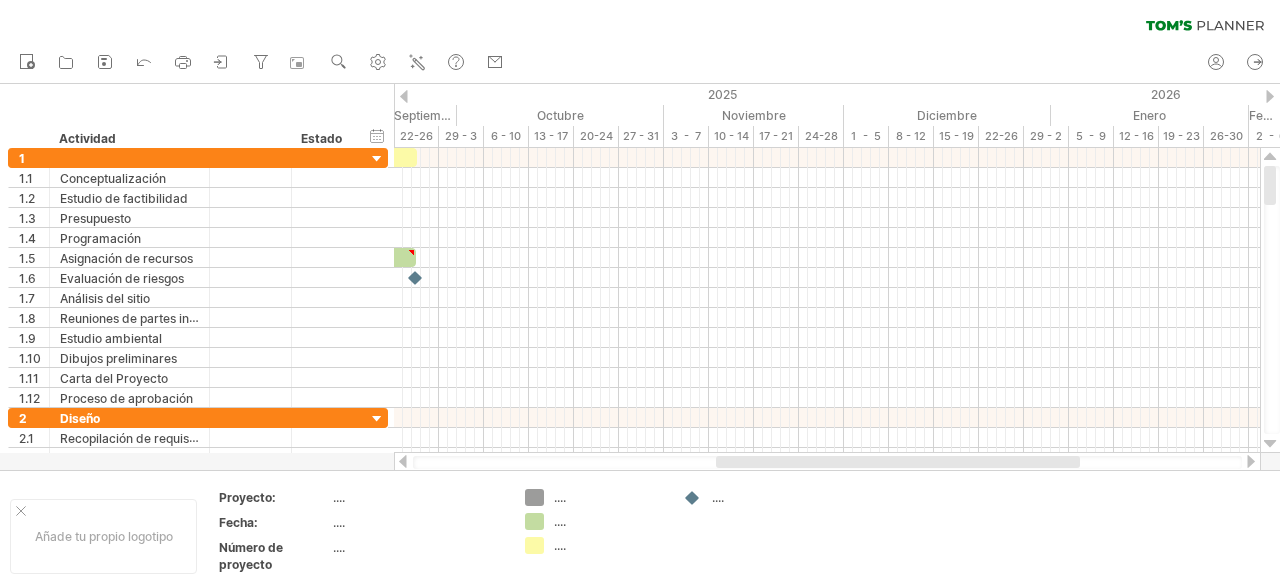 click at bounding box center (1251, 461) 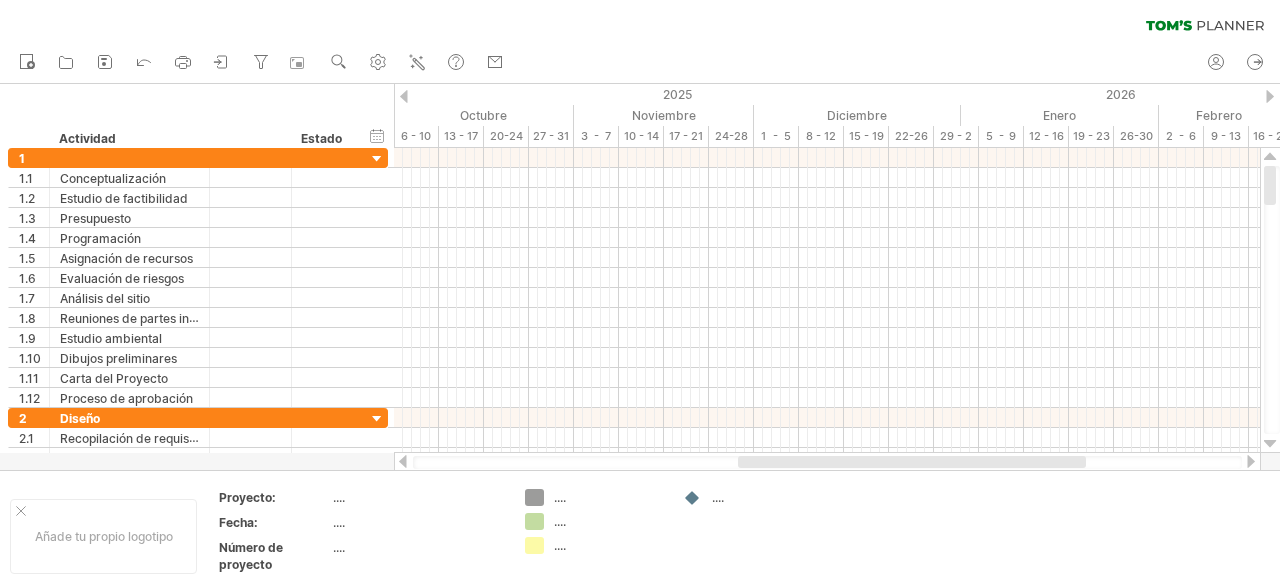 click at bounding box center (1251, 461) 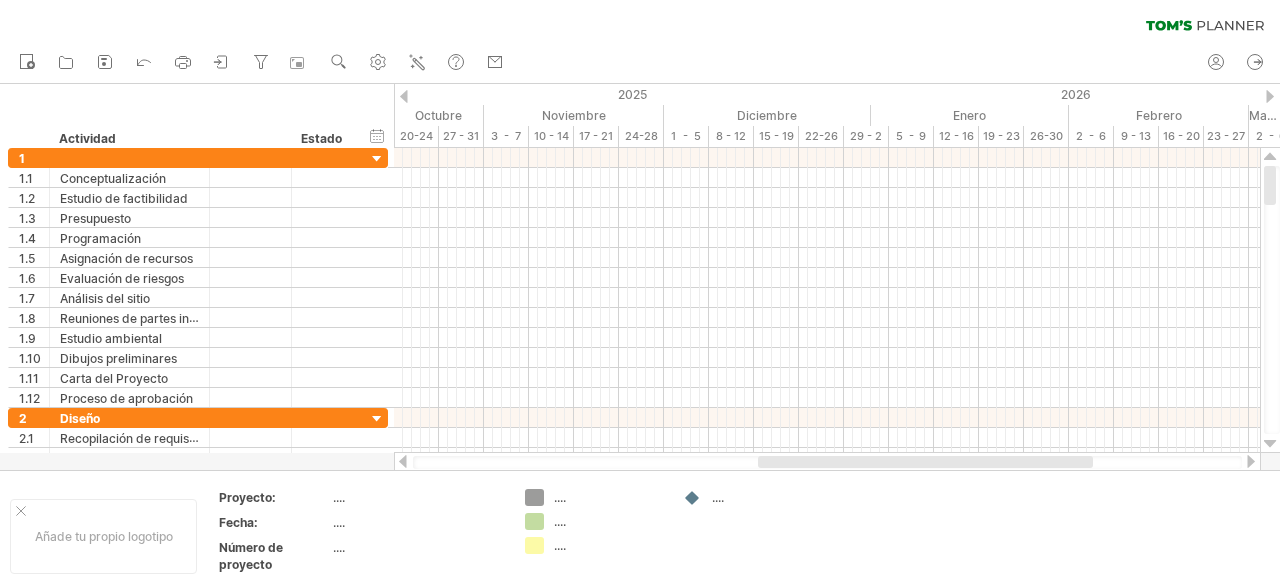 click at bounding box center [1251, 461] 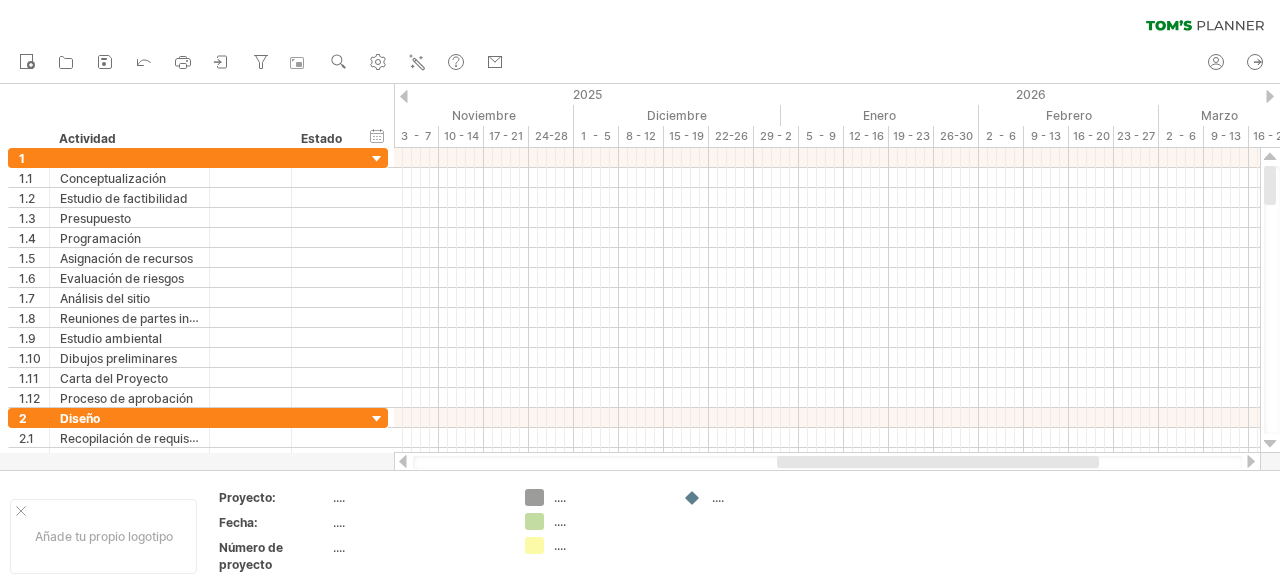 drag, startPoint x: 1272, startPoint y: 187, endPoint x: 1277, endPoint y: 130, distance: 57.21888 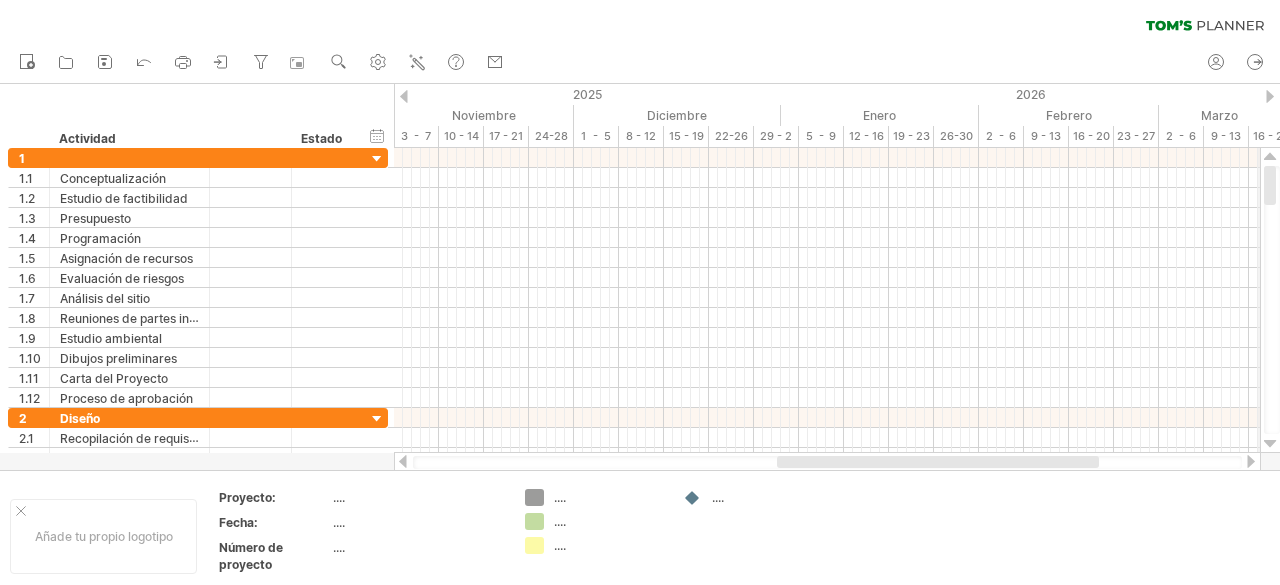 click on "2026" at bounding box center (1609, 94) 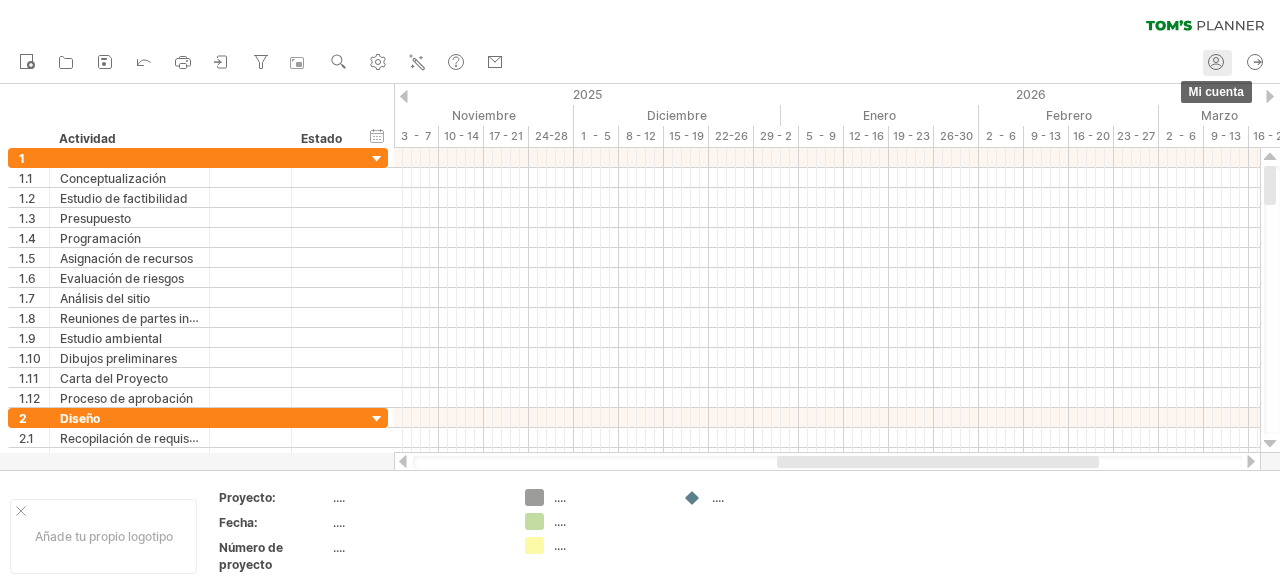 click 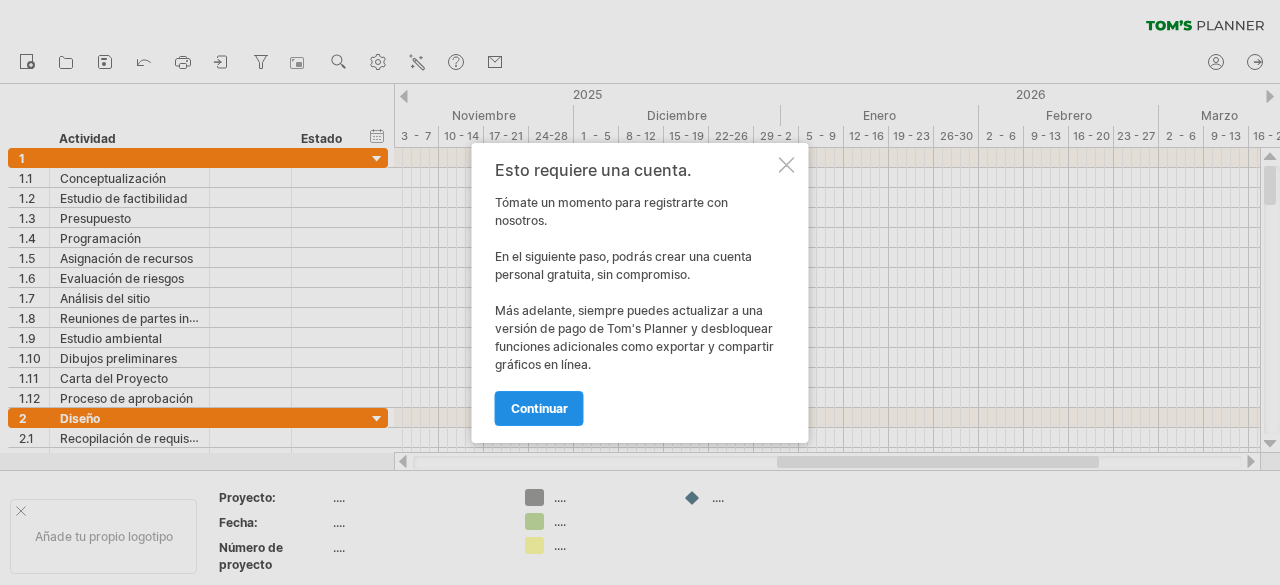 click on "continuar" at bounding box center [539, 408] 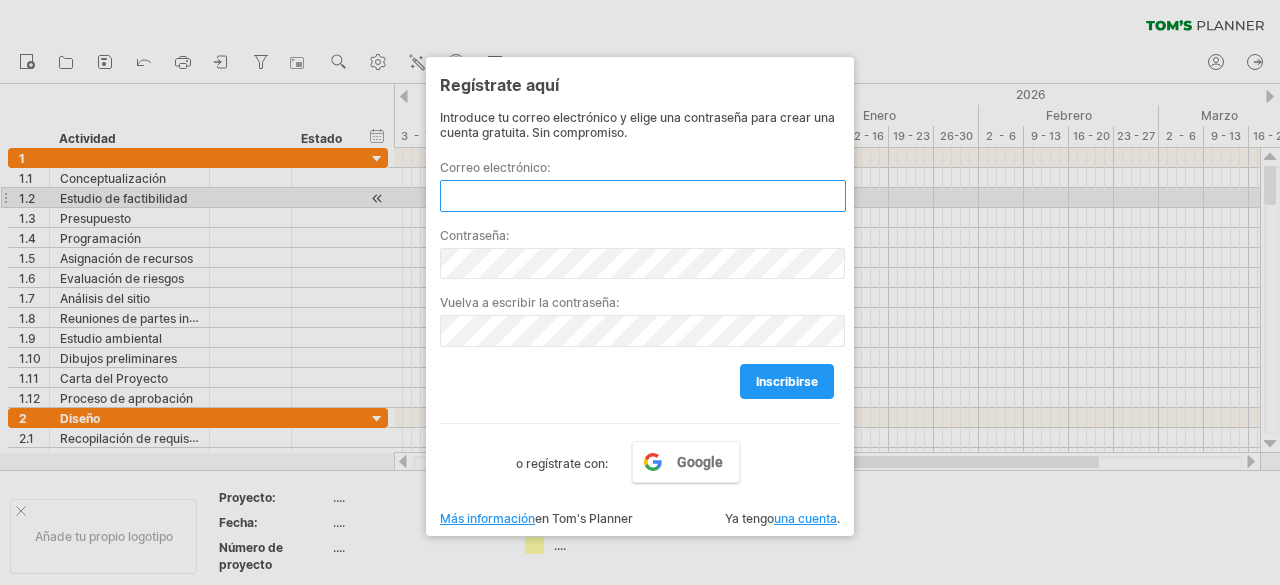 click at bounding box center [643, 196] 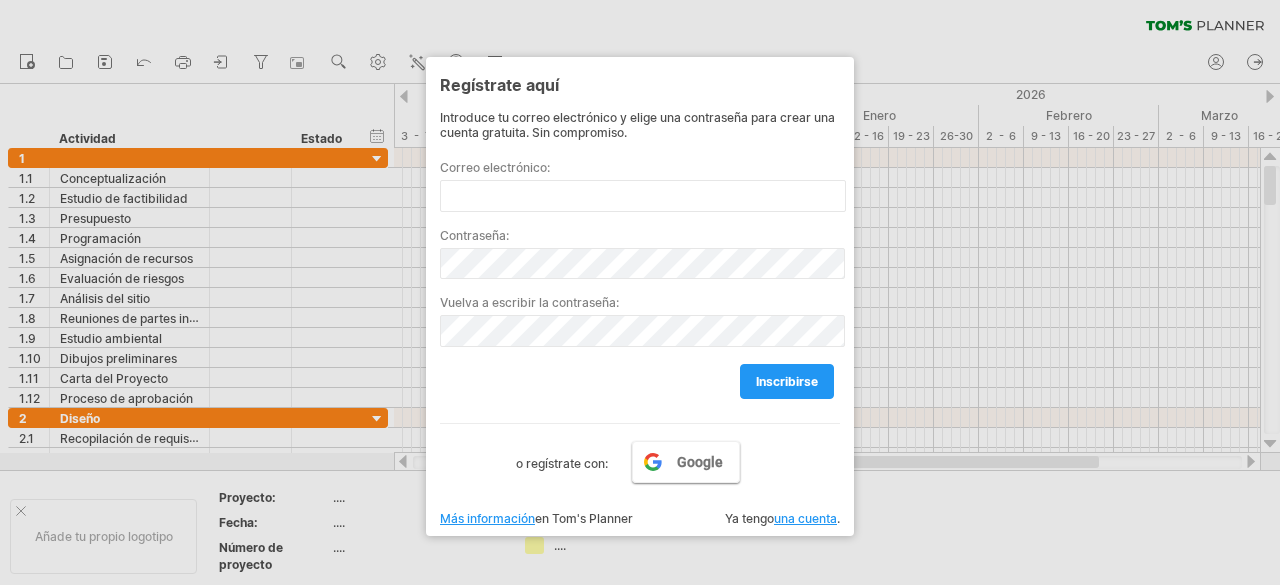 click on "Google" at bounding box center [700, 462] 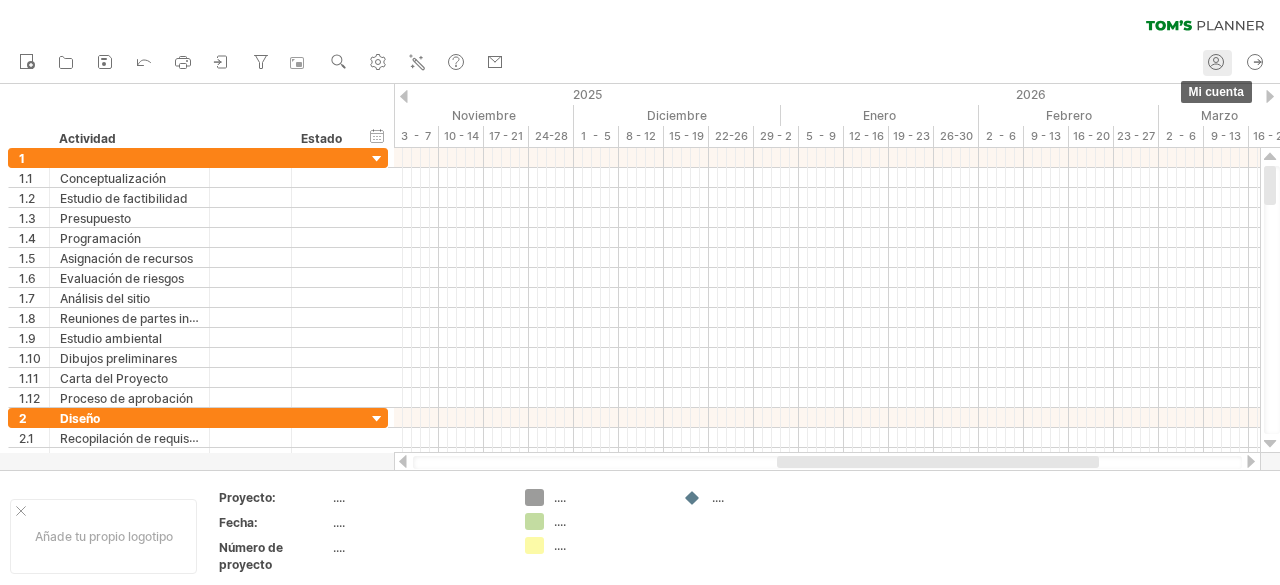 click 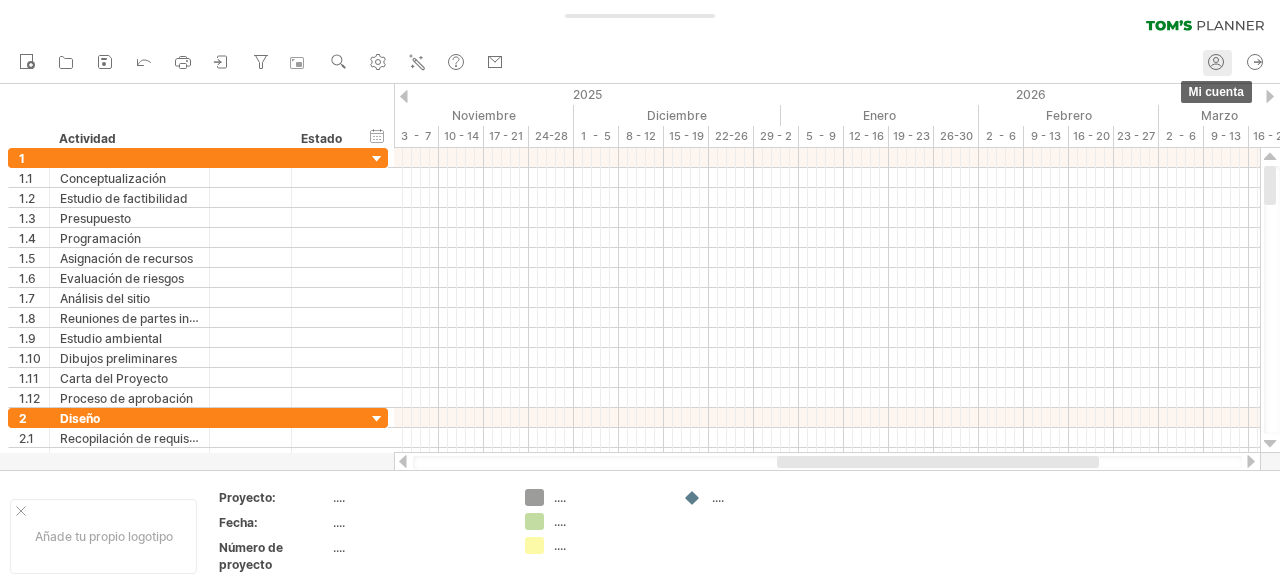 type on "**********" 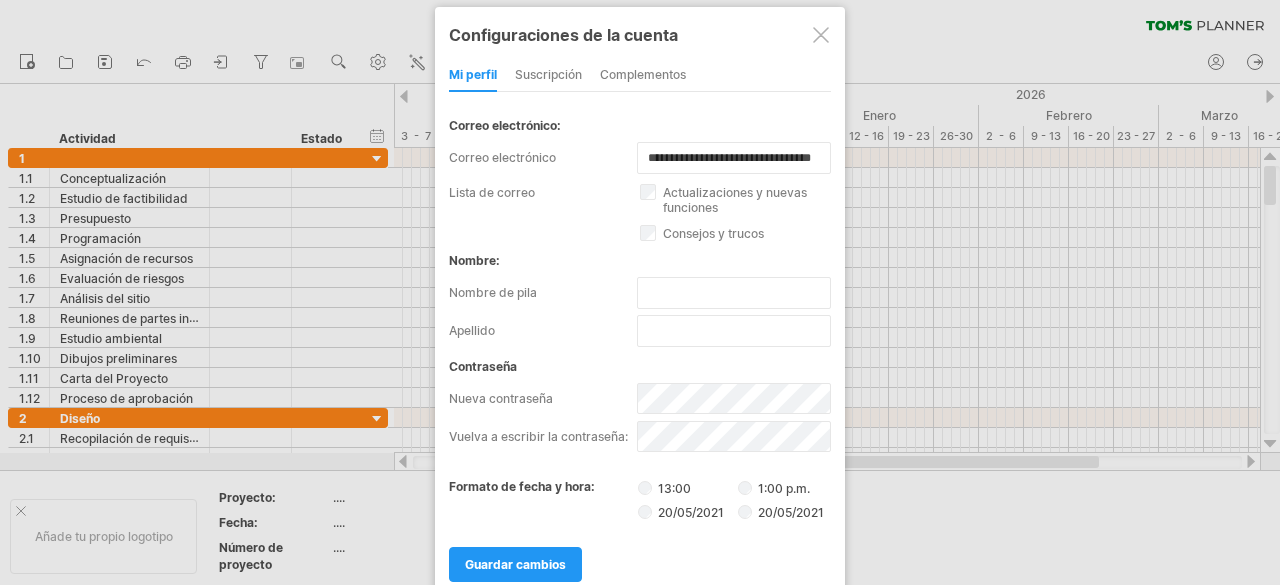 click on "mi perfil
suscripción
complementos
suscripción
miembros
gráficos
Hemos simplificado al máximo la Agenda de Tom. Para adaptarla a tus necesidades, puedes activar o desactivar las funciones más avanzadas en esta sección.
Botón para expandir o contraer todos los grupos en la barra de herramientas
Un botón adicional en la barra de herramientas que le permite expandir o contraer todos sus grupos a la vez:" at bounding box center [640, 320] 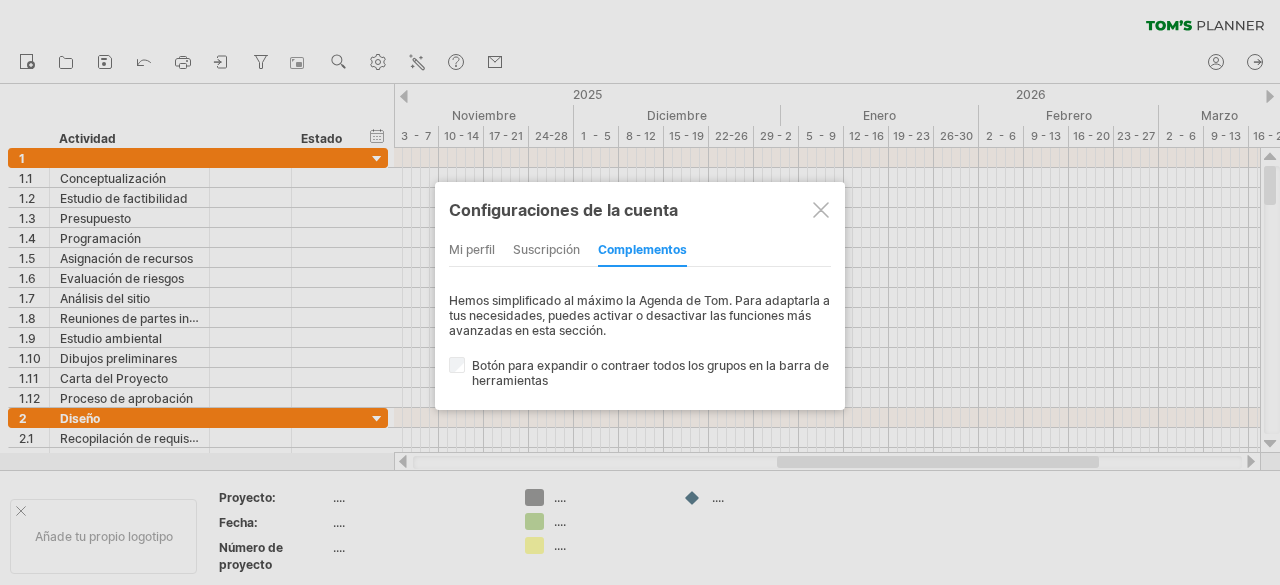 click at bounding box center (821, 210) 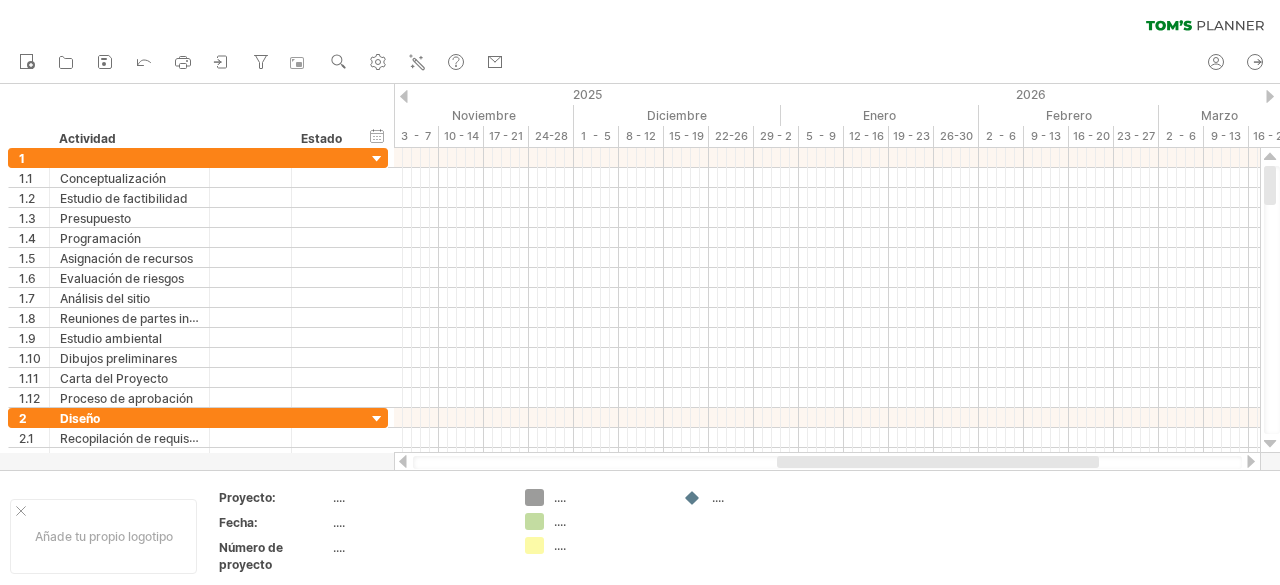 click on "Actividad" at bounding box center (128, 138) 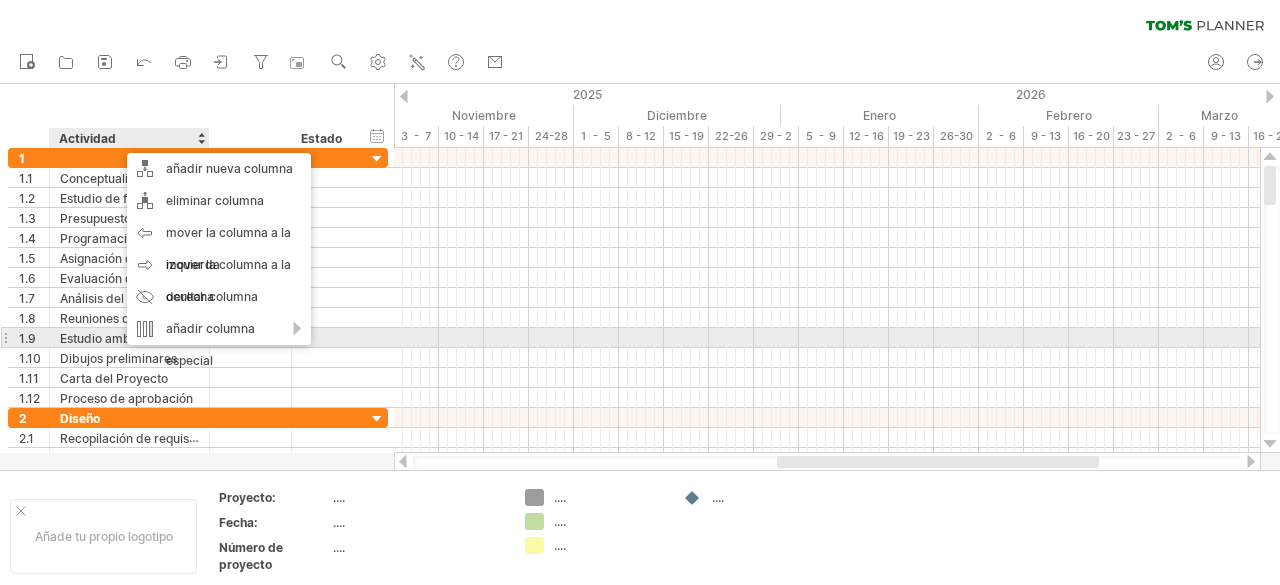 click at bounding box center (827, 338) 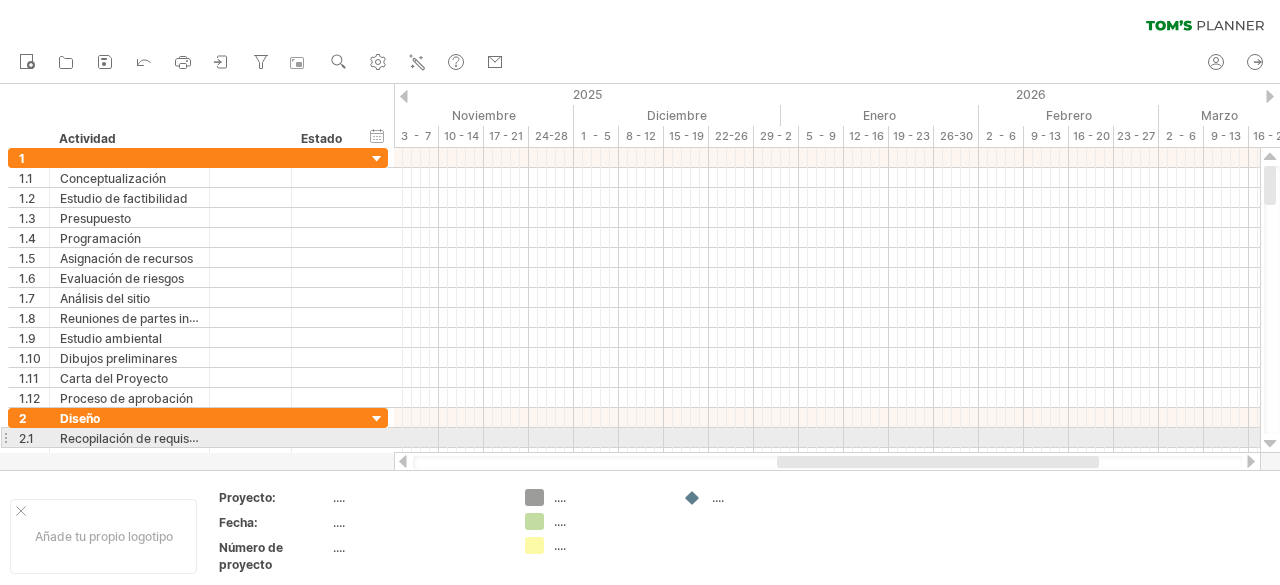 click at bounding box center [1270, 444] 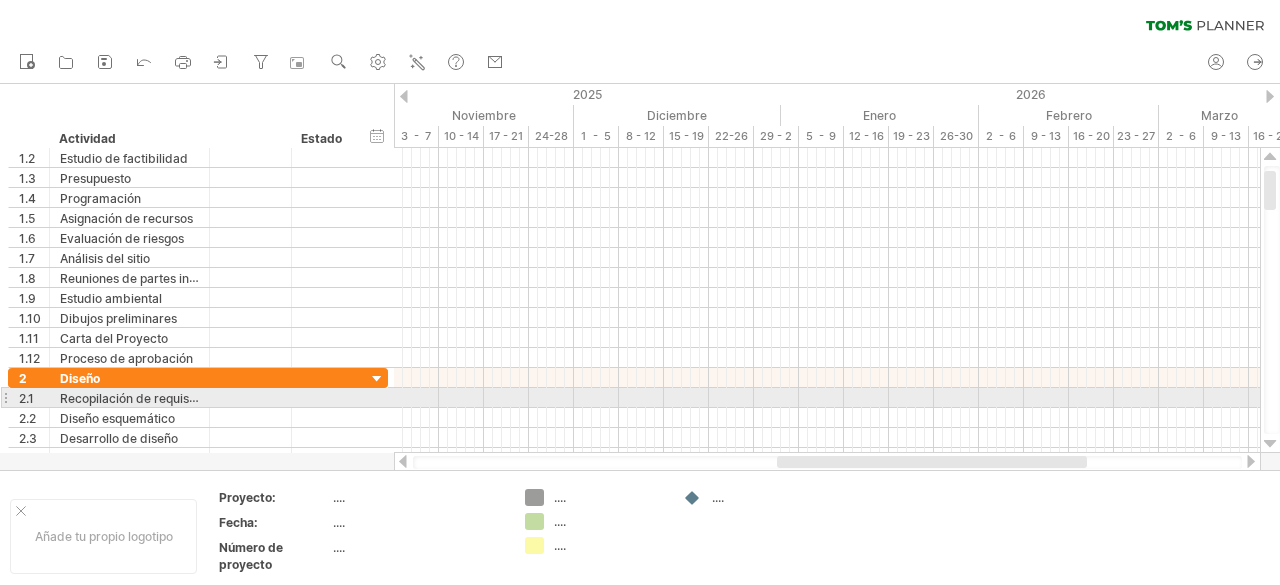 click at bounding box center (1270, 444) 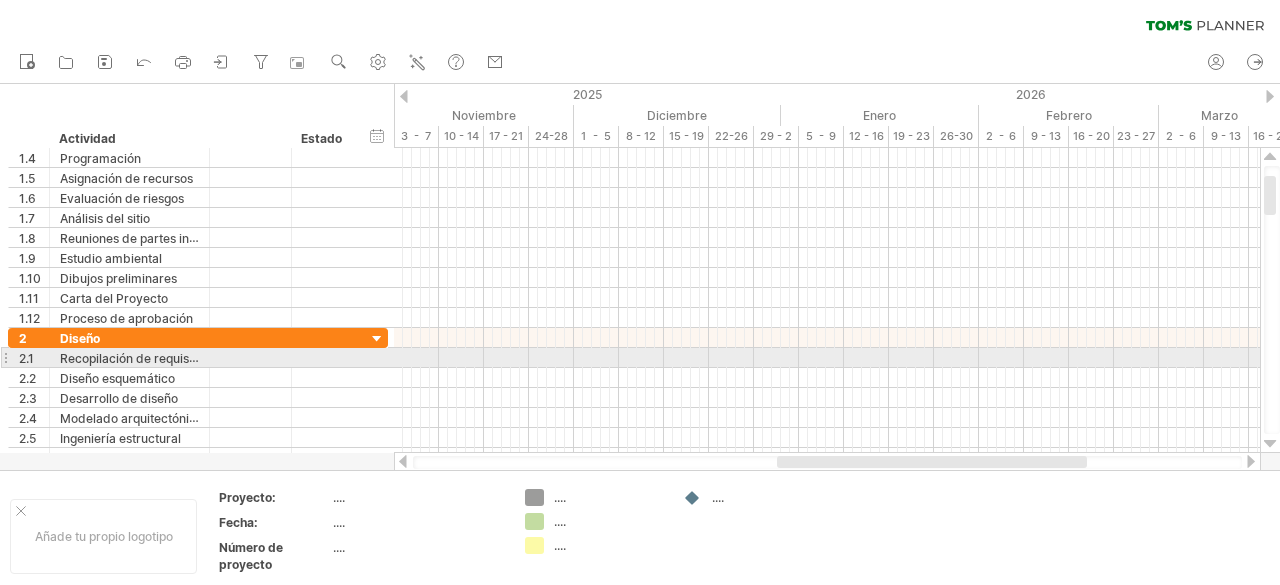 click at bounding box center [1270, 444] 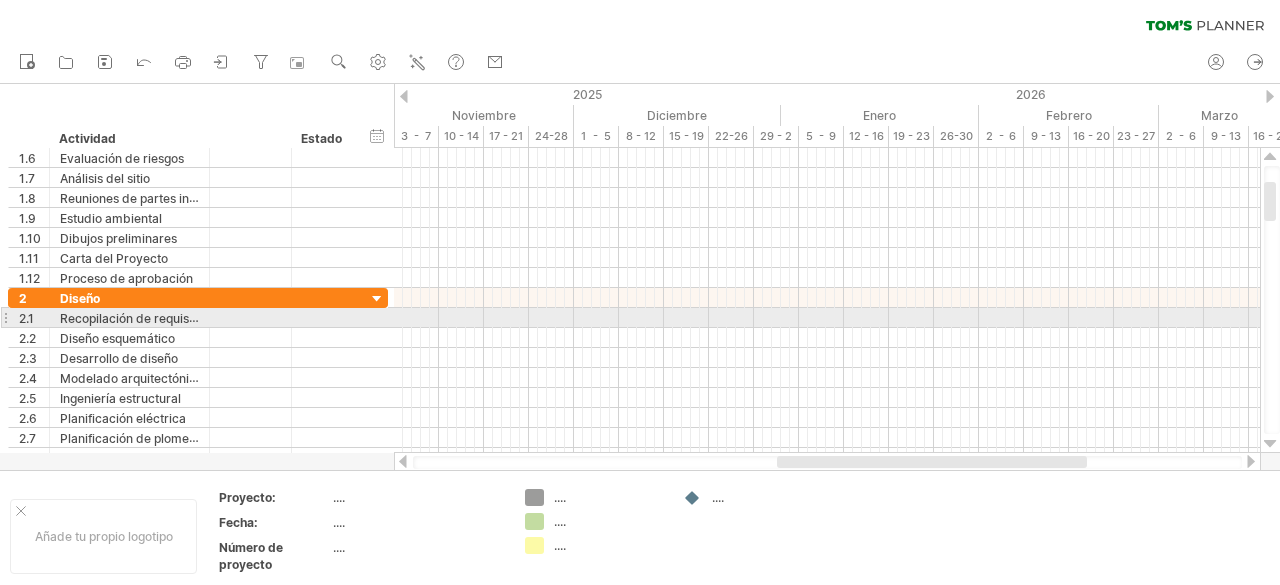 click at bounding box center [1270, 444] 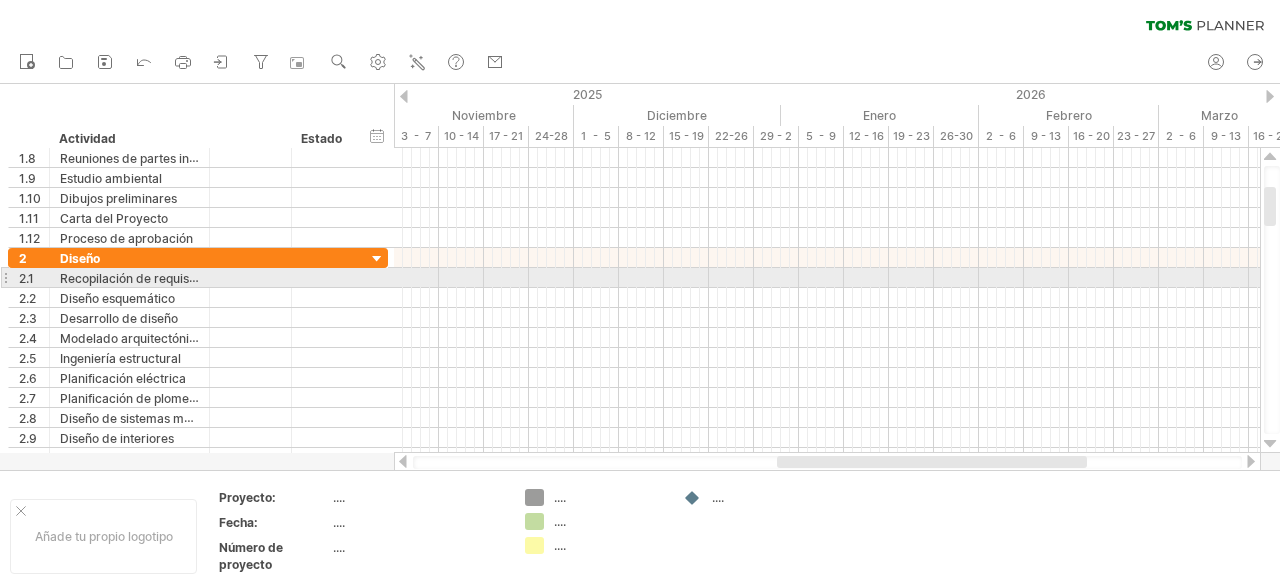click at bounding box center [1270, 444] 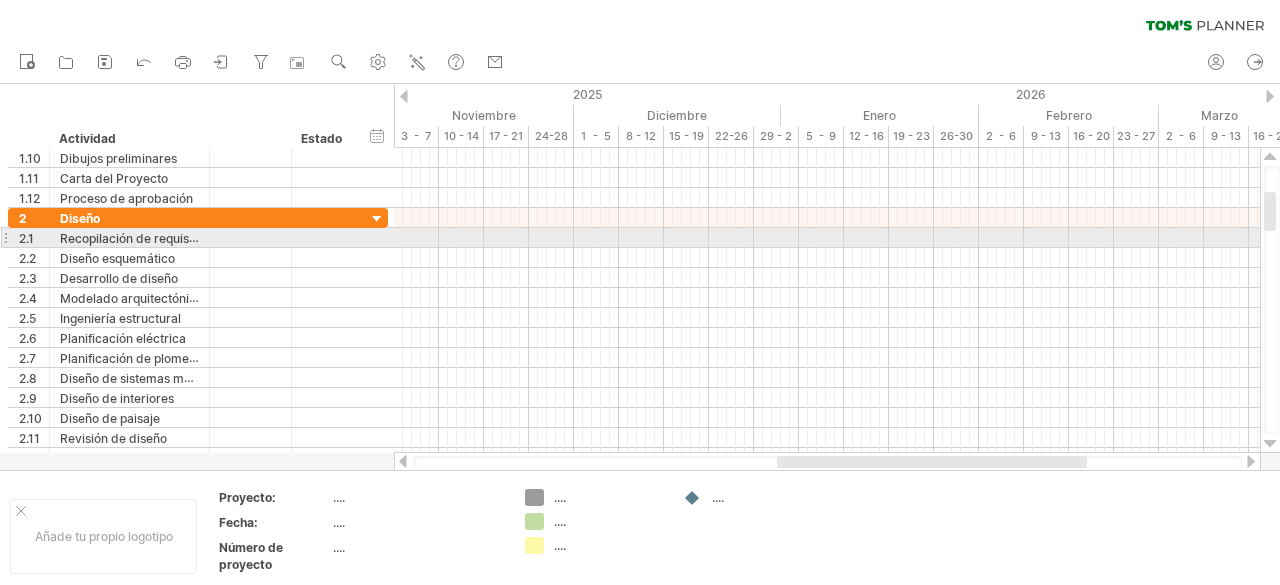 click at bounding box center [1270, 444] 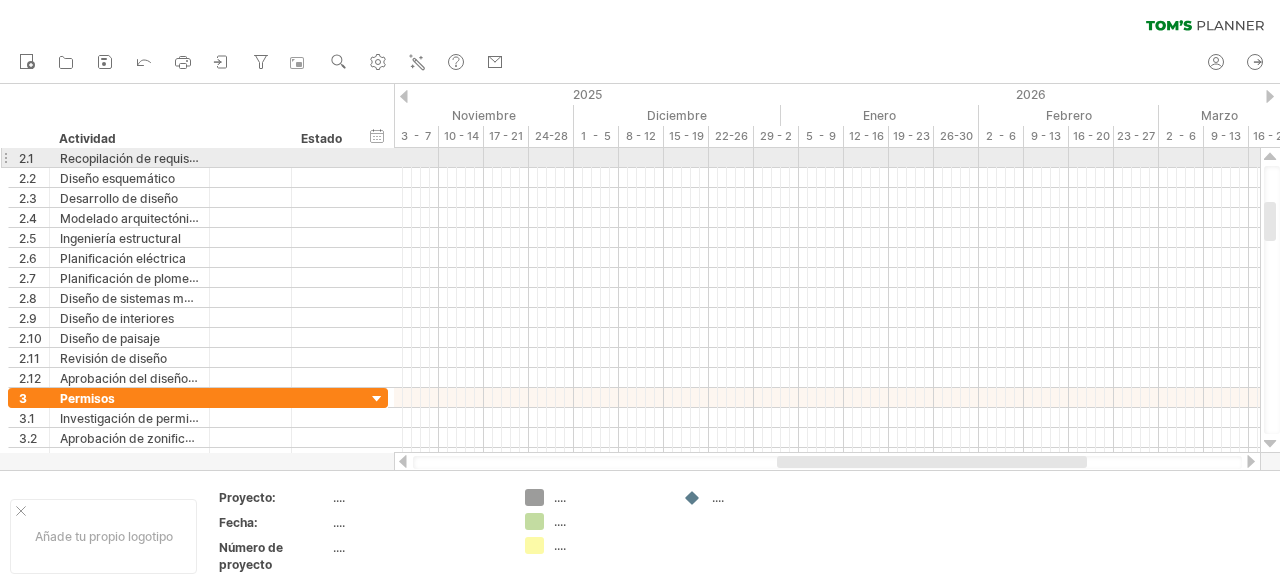 click at bounding box center [1270, 444] 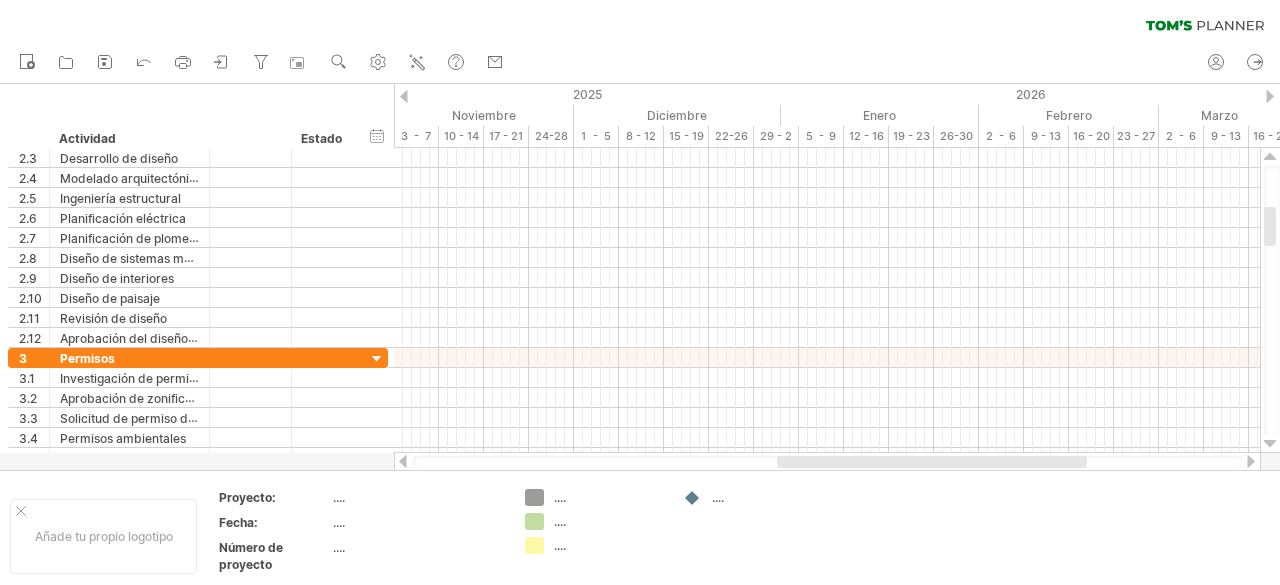 click at bounding box center [1270, 444] 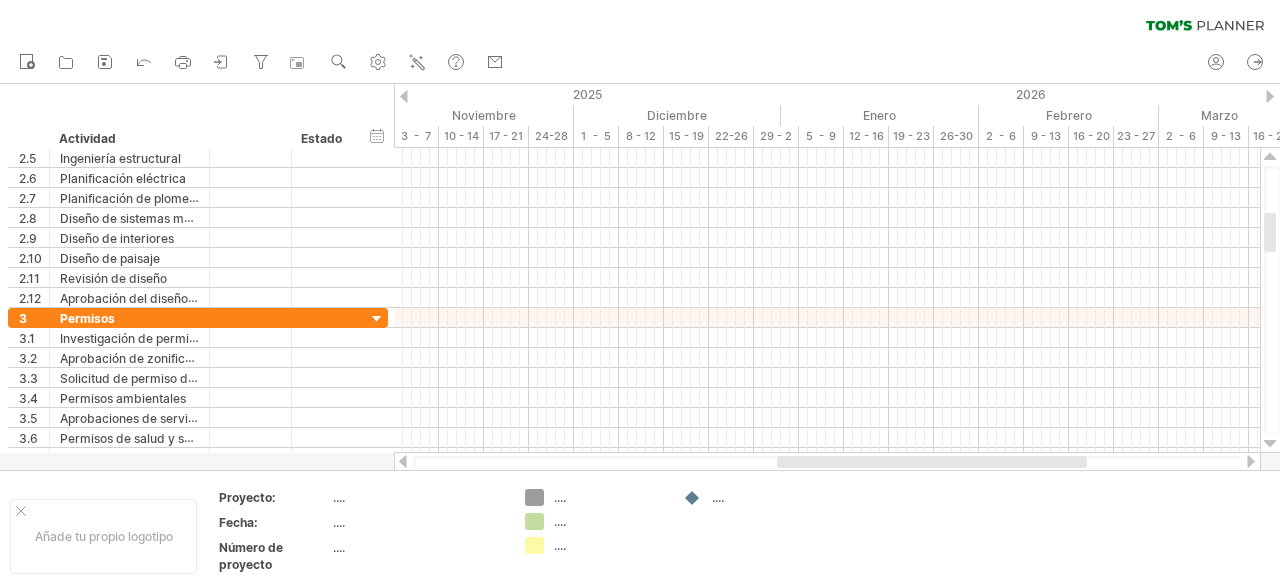 click at bounding box center [1270, 444] 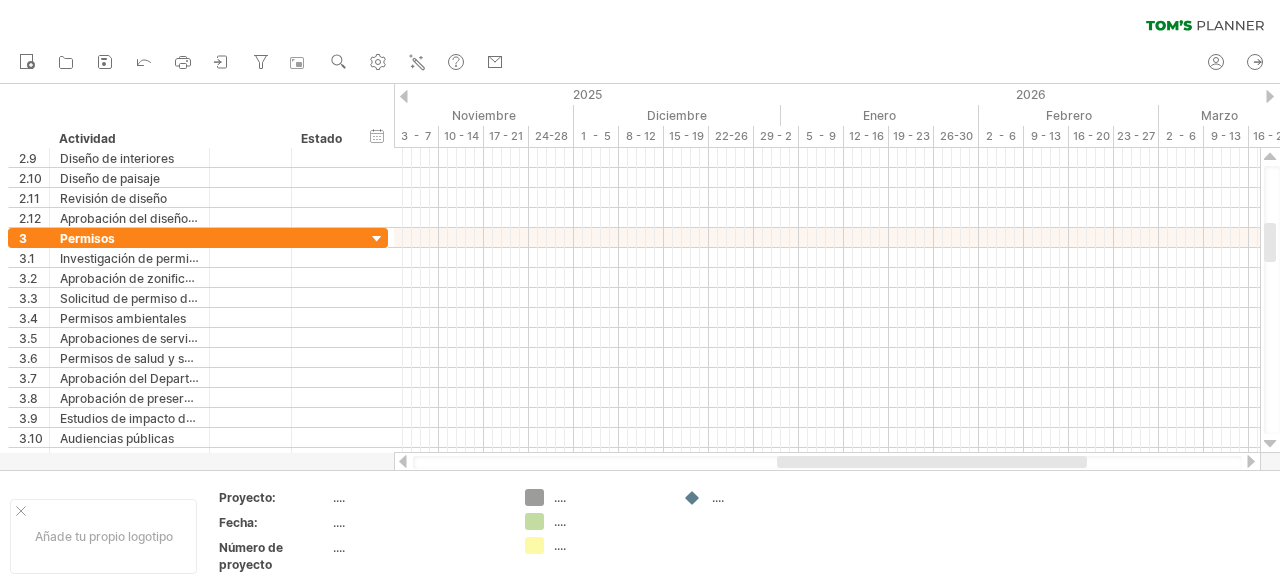 click at bounding box center (1270, 444) 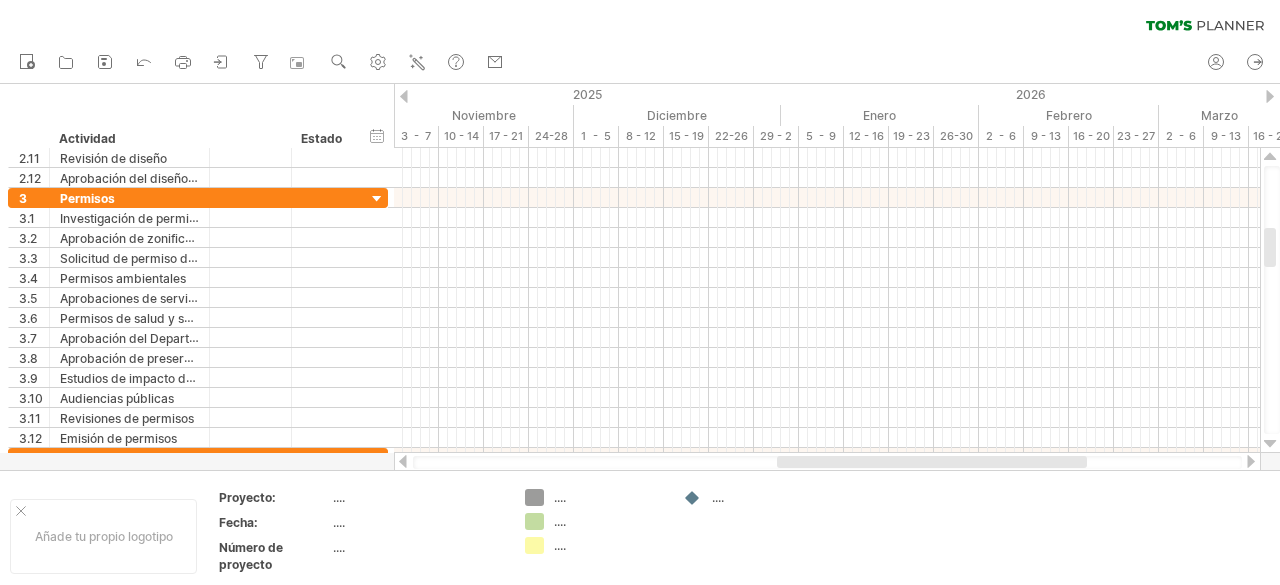 click at bounding box center [1270, 444] 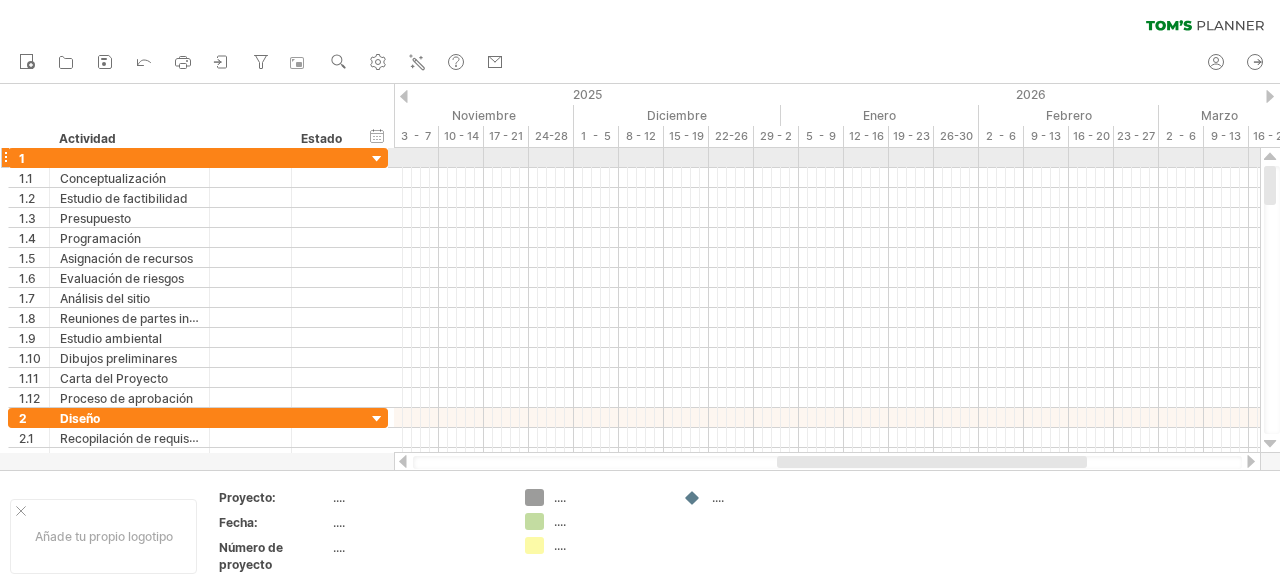 drag, startPoint x: 1268, startPoint y: 245, endPoint x: 1270, endPoint y: 121, distance: 124.01613 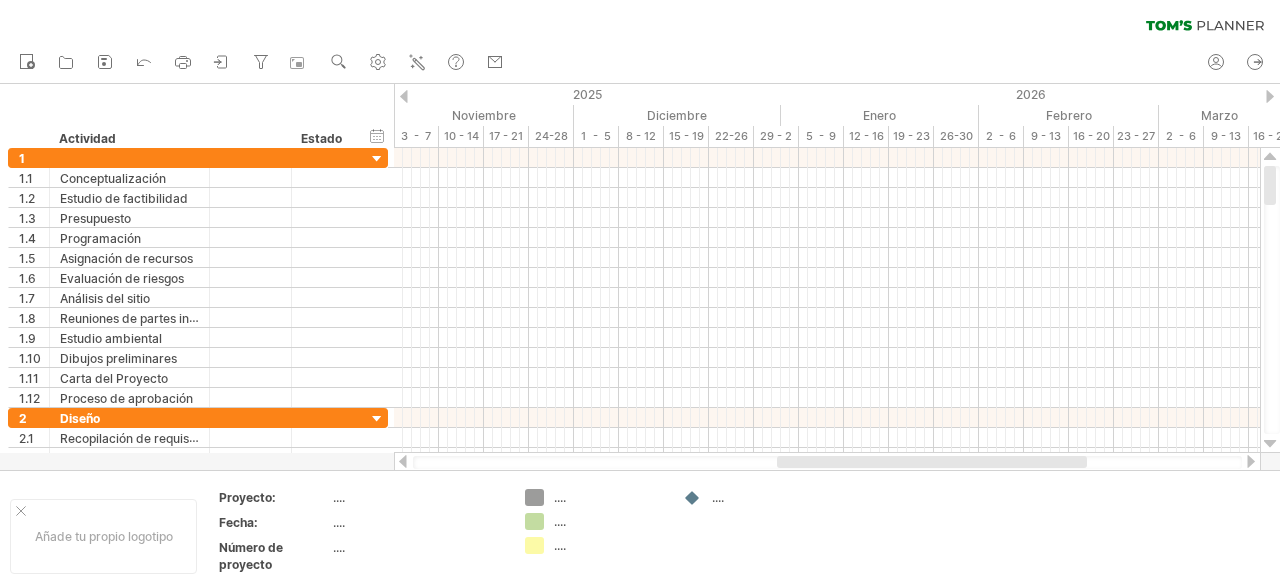 click on "borrar filtro
volver a aplicar el filtro" at bounding box center (640, 21) 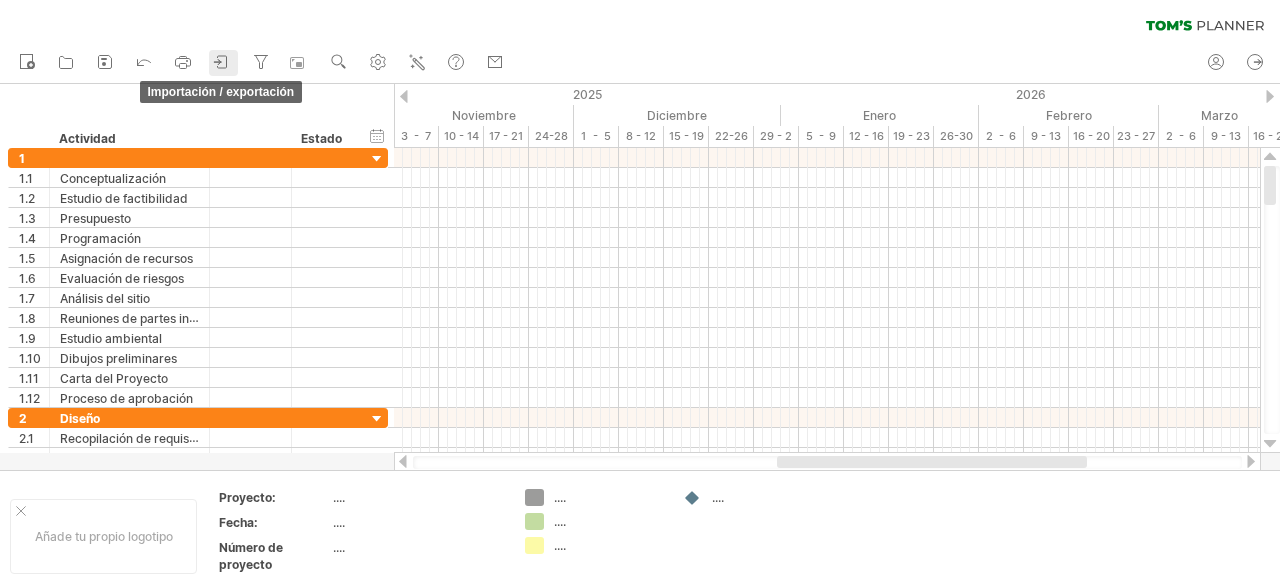 click 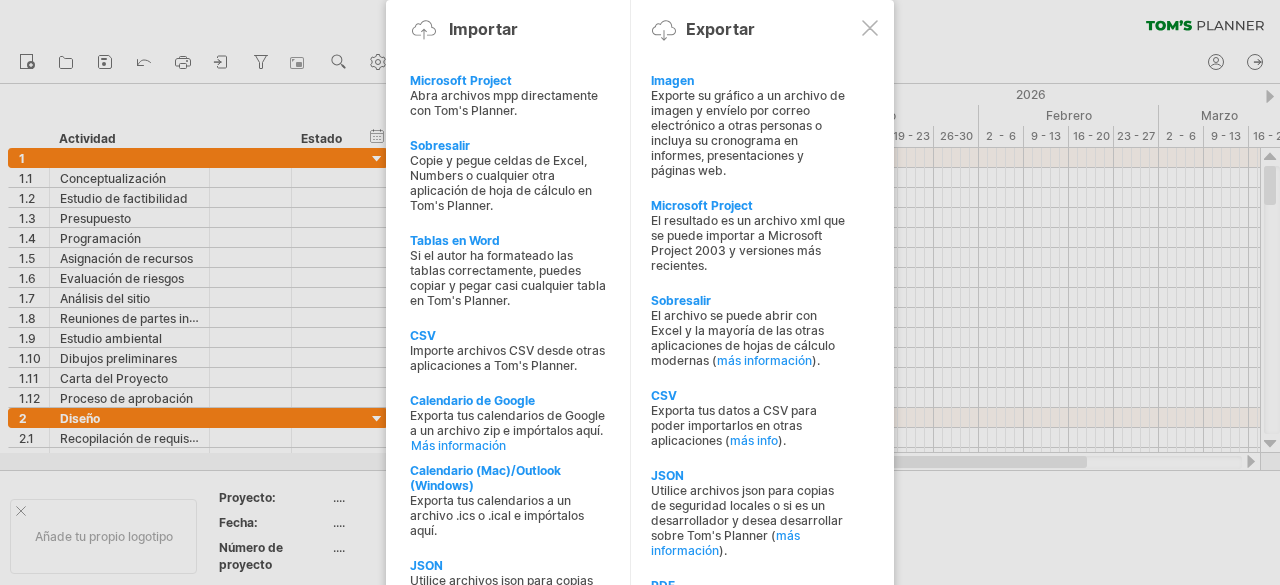 click at bounding box center [640, 292] 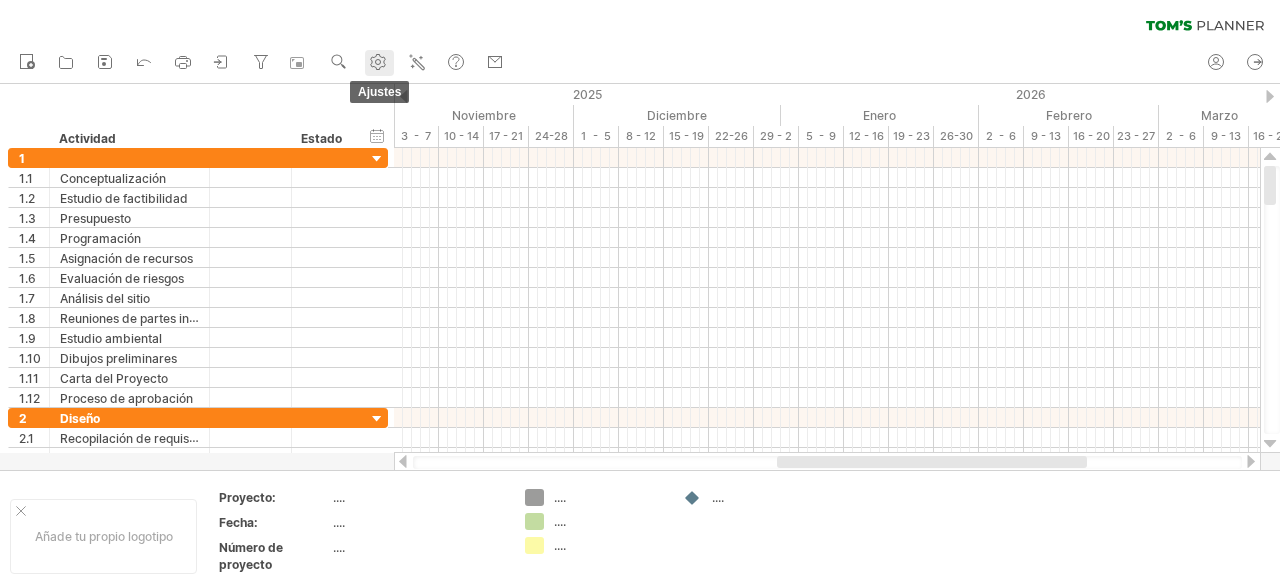 click 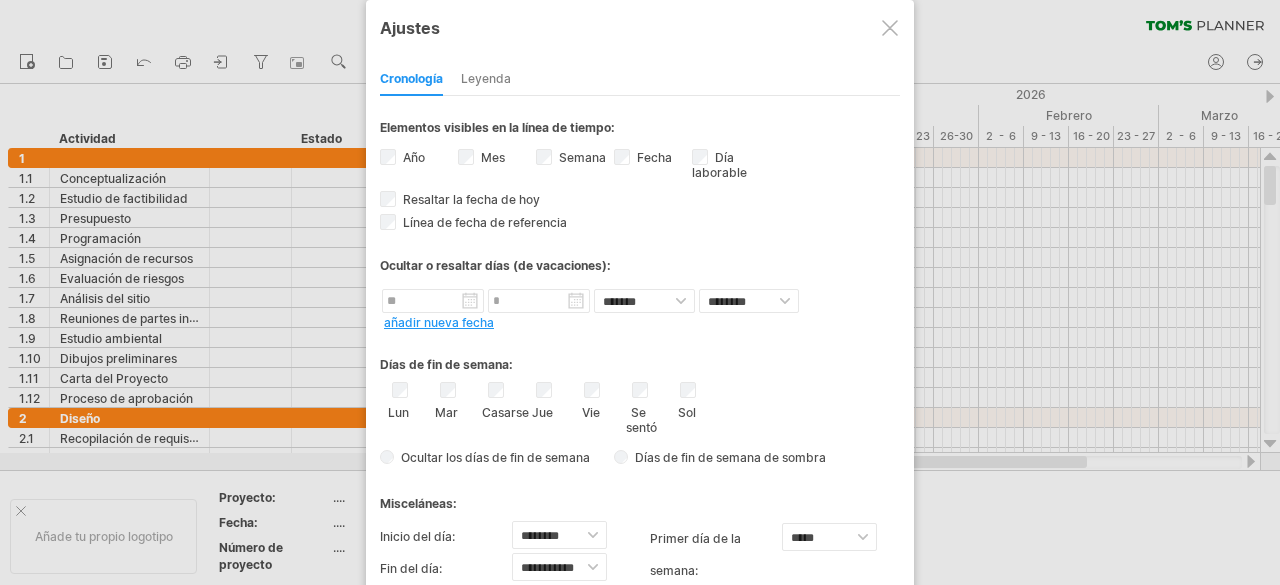 click at bounding box center [640, 292] 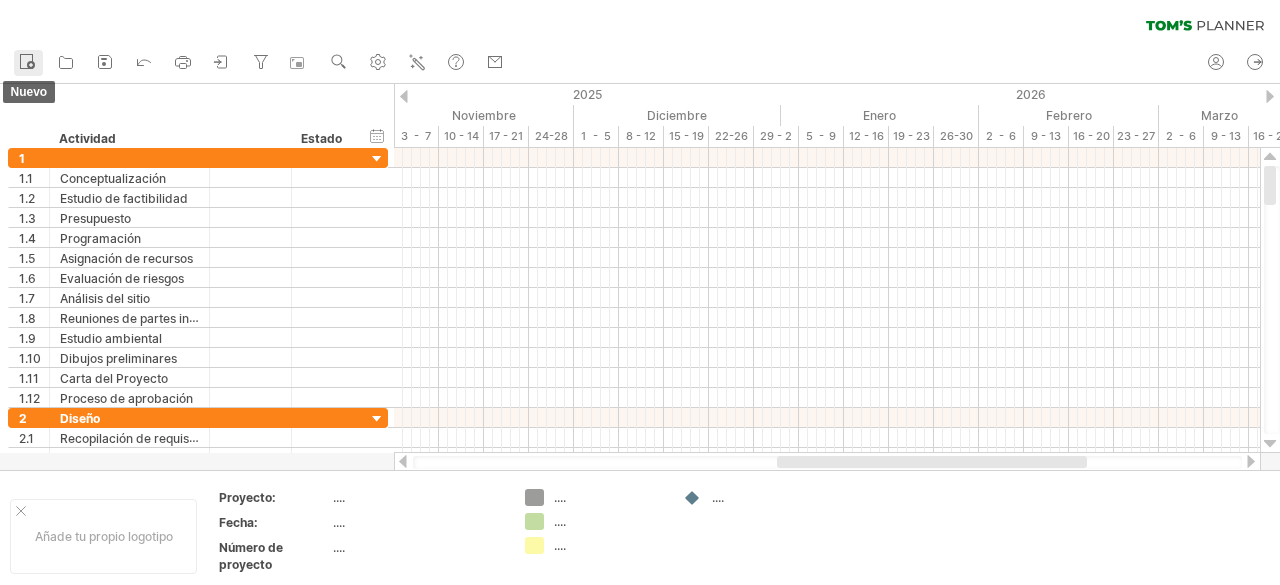click 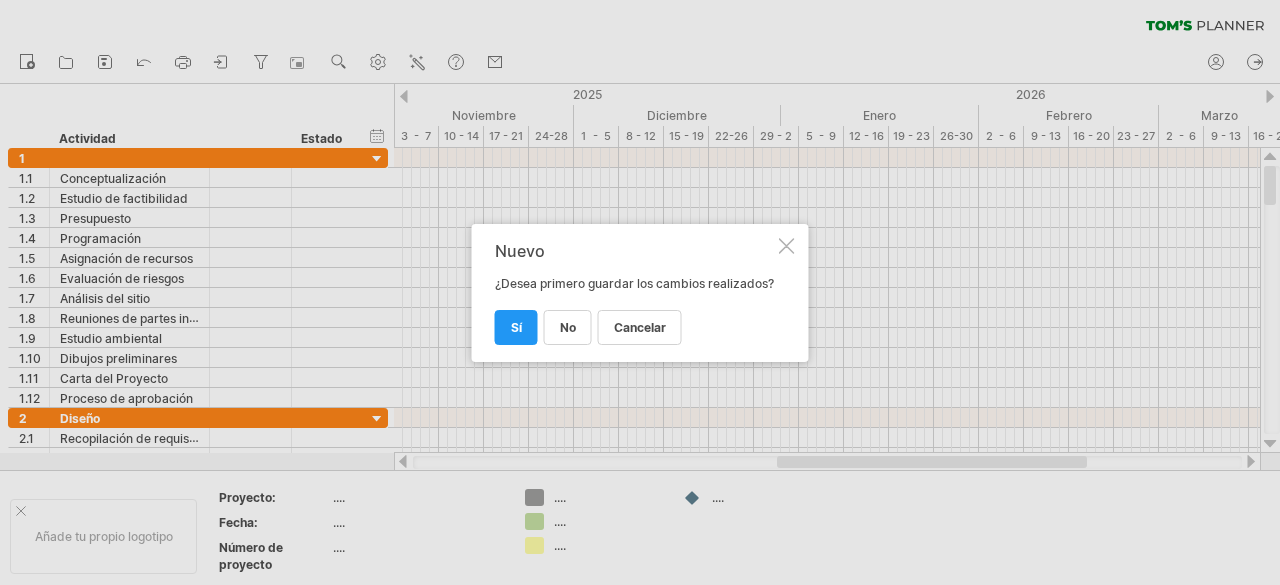 click at bounding box center [640, 292] 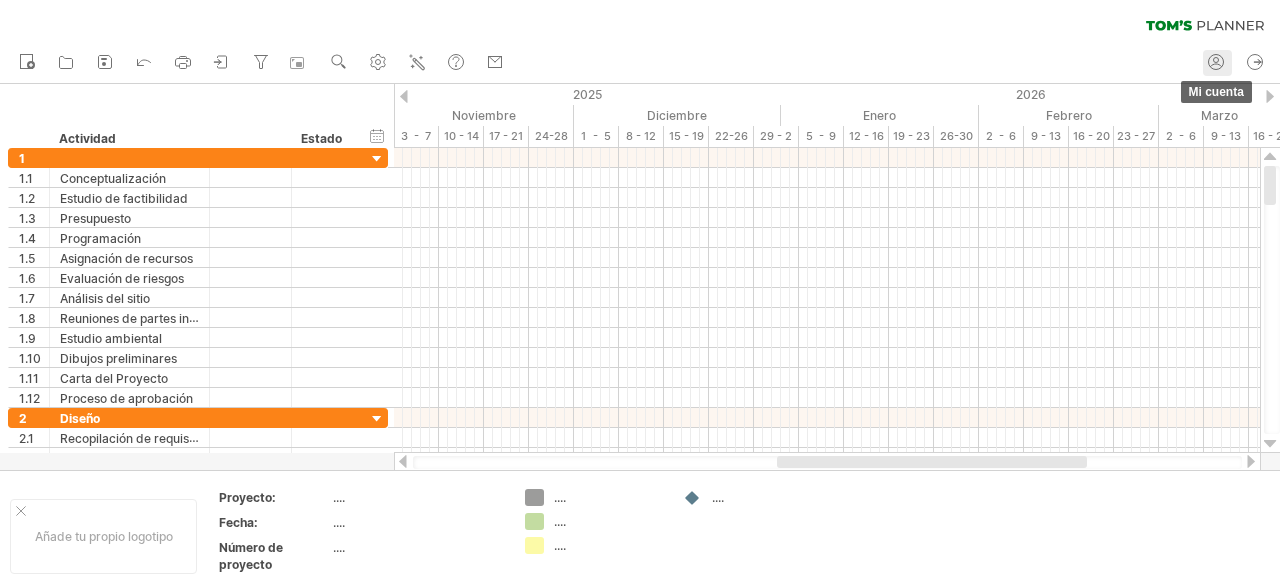 click 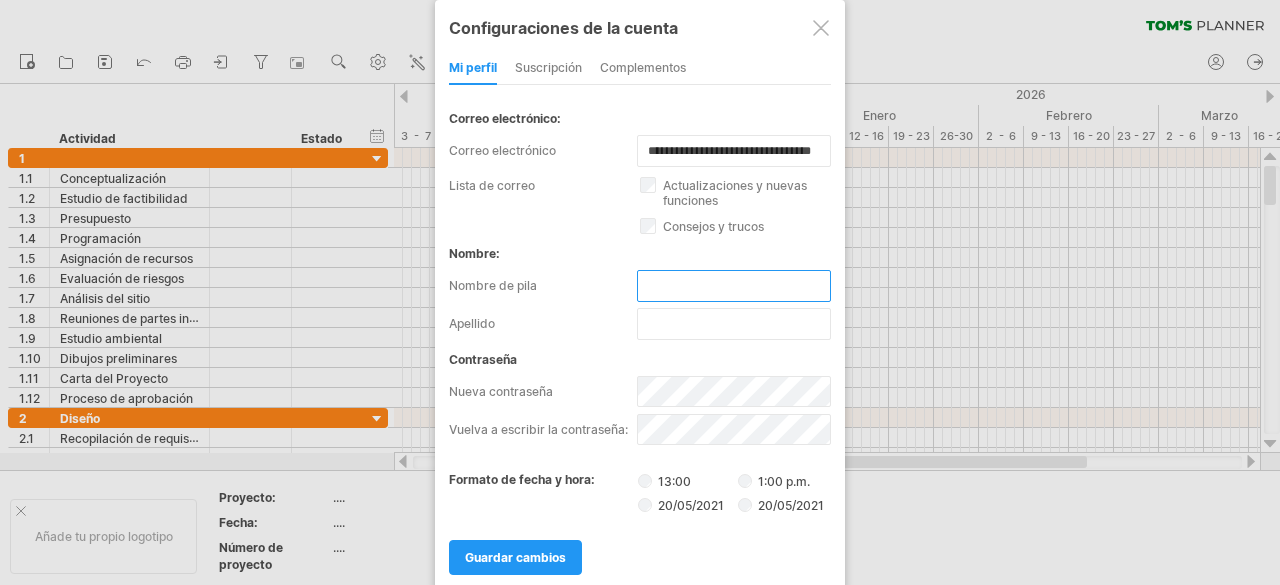 click at bounding box center (734, 286) 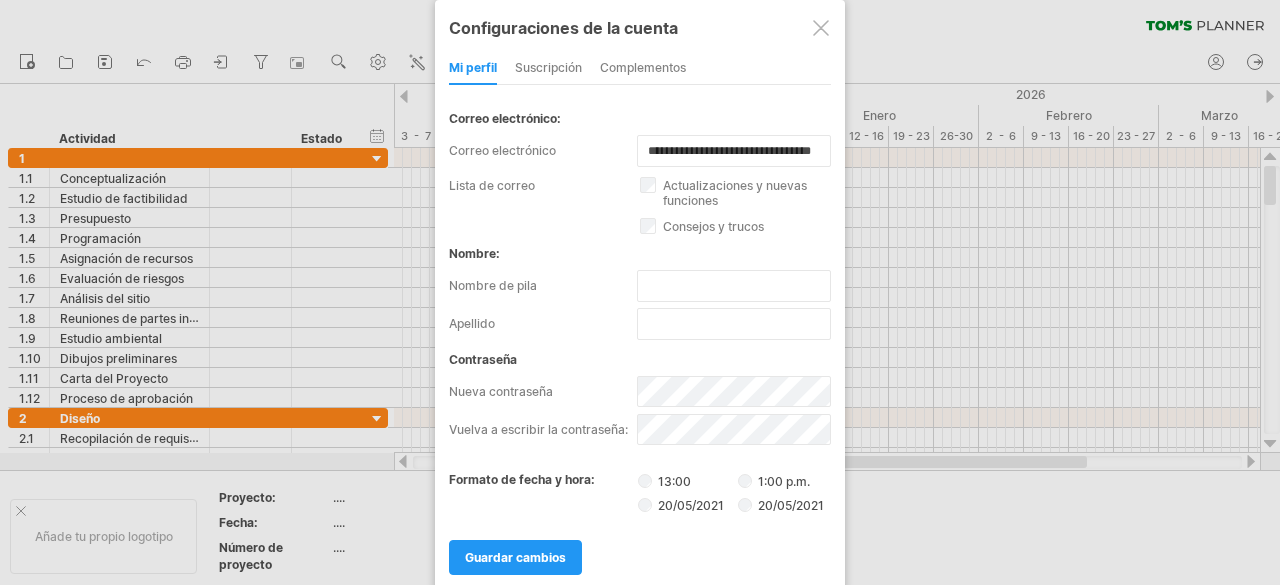 click on "guardar cambios" at bounding box center [640, 548] 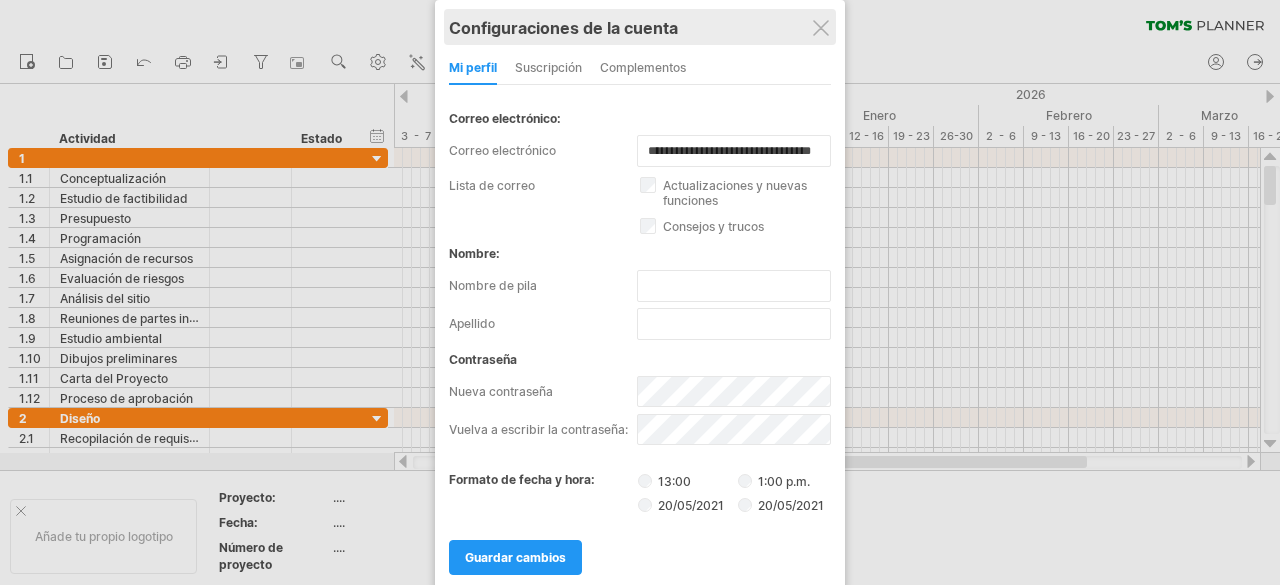 click on "Configuraciones de la cuenta" at bounding box center (640, 27) 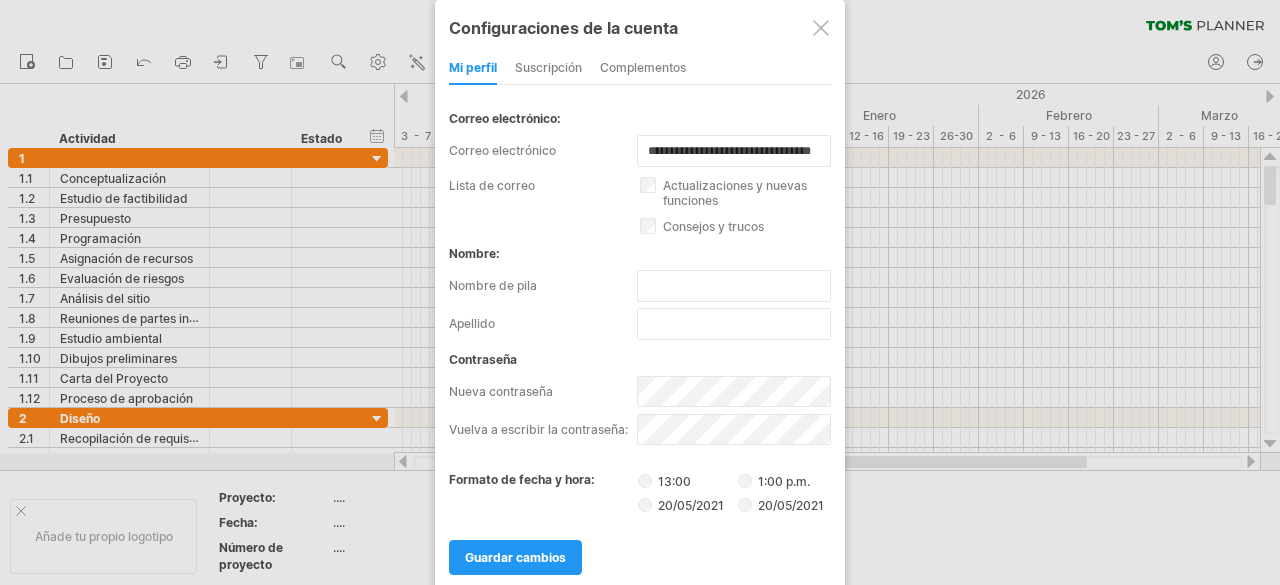 click at bounding box center (821, 28) 